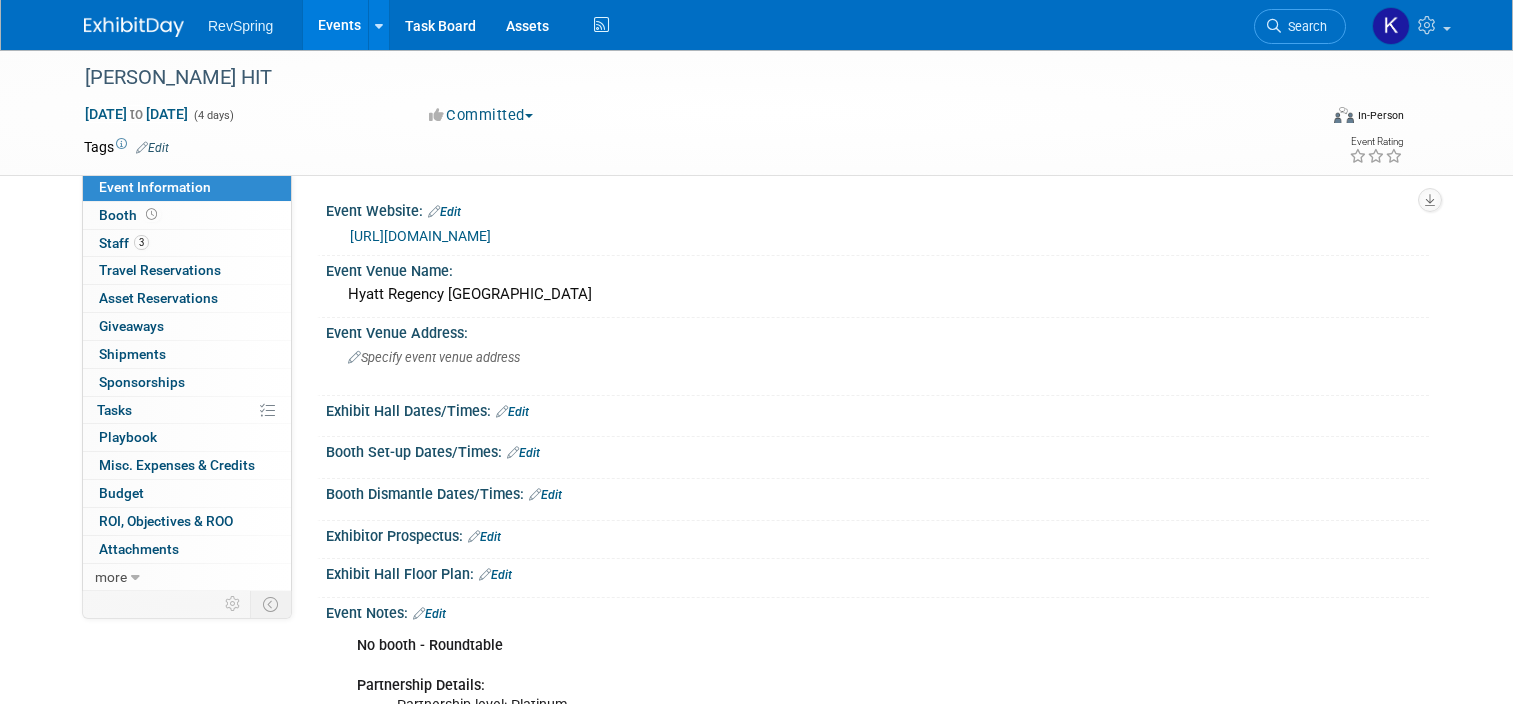 scroll, scrollTop: 343, scrollLeft: 0, axis: vertical 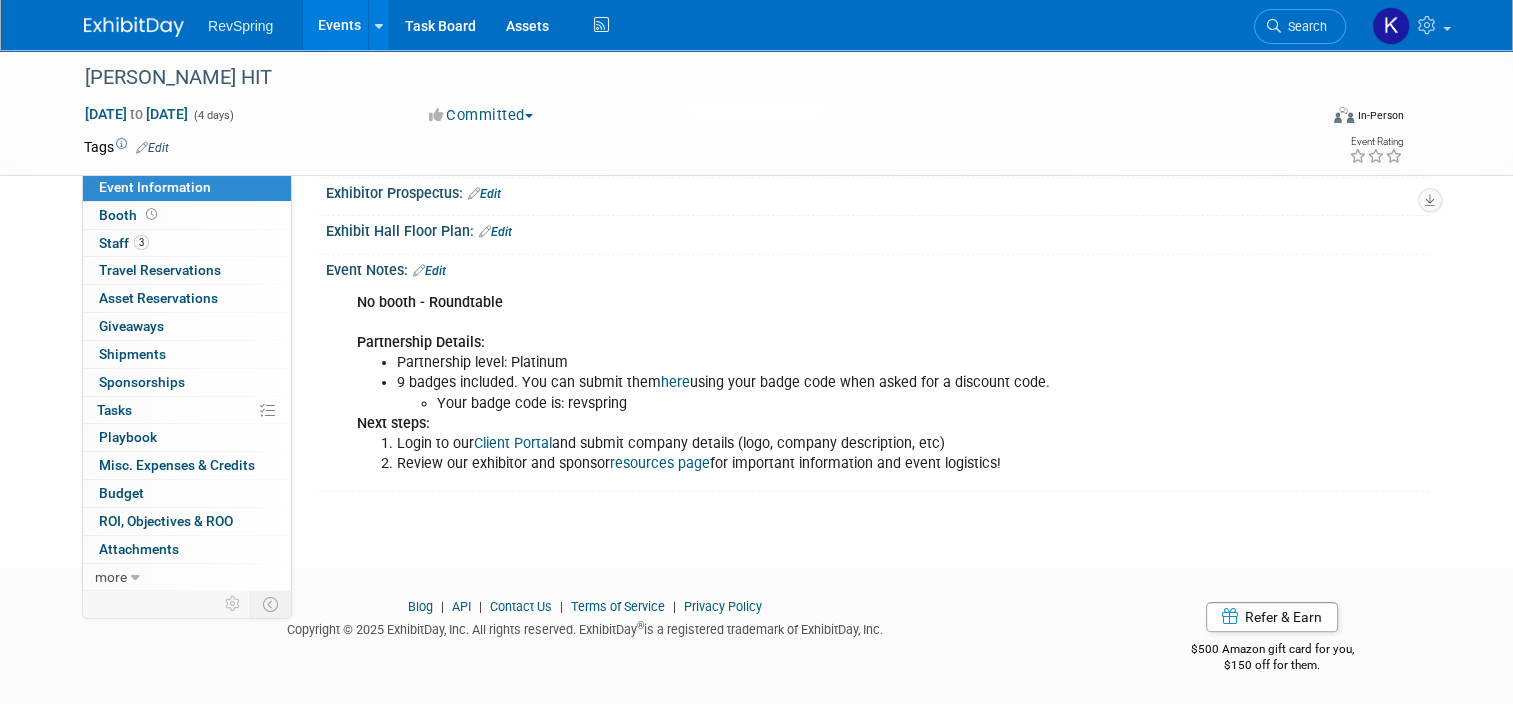click on "Events" at bounding box center [339, 25] 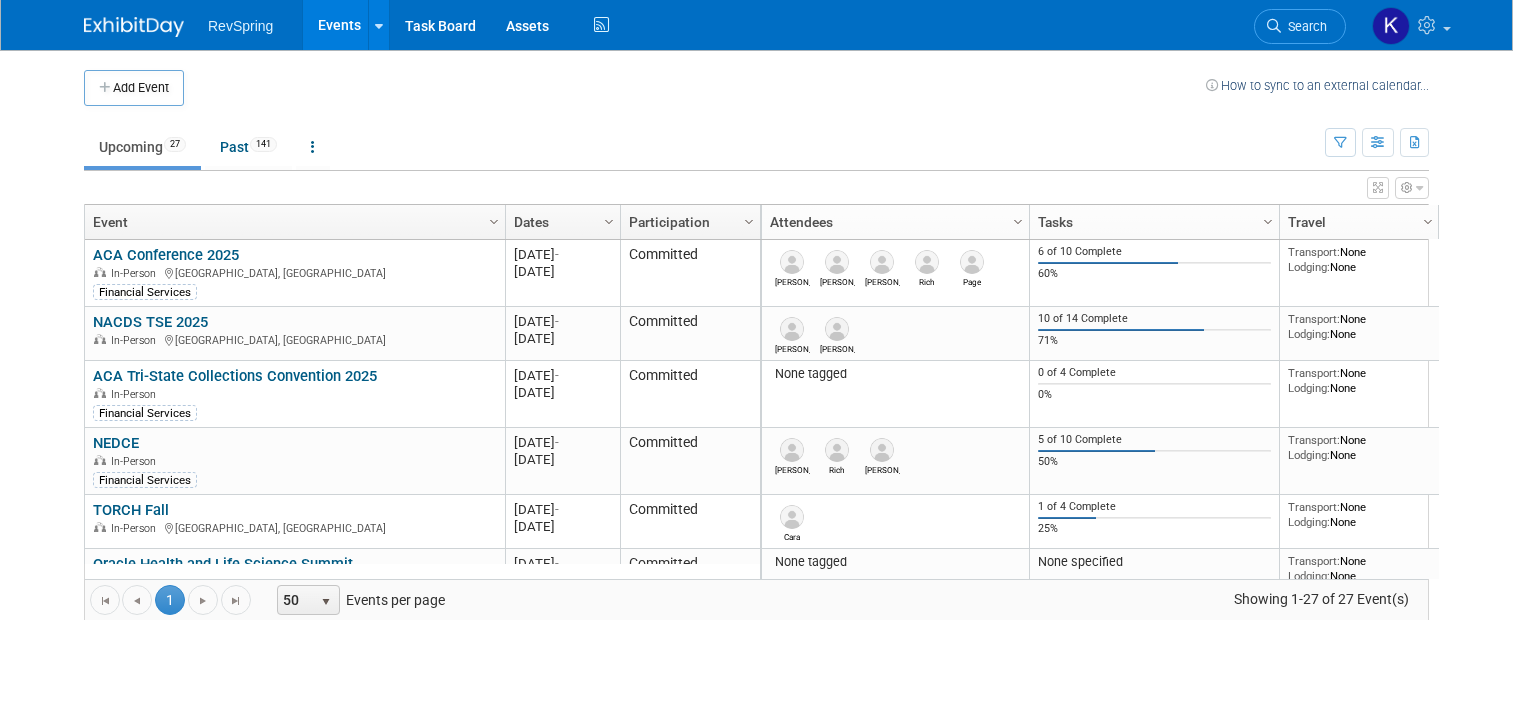 scroll, scrollTop: 0, scrollLeft: 0, axis: both 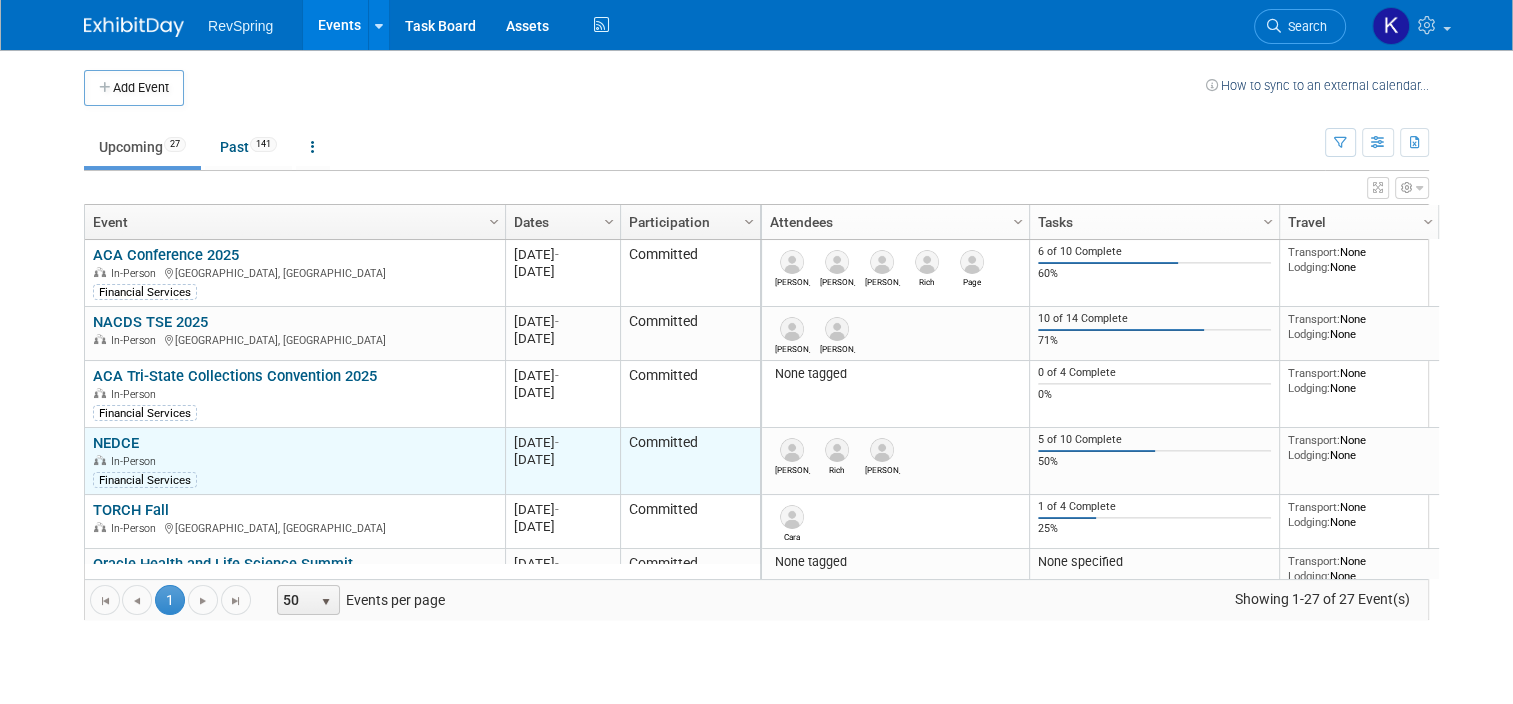 click on "NEDCE" at bounding box center [116, 443] 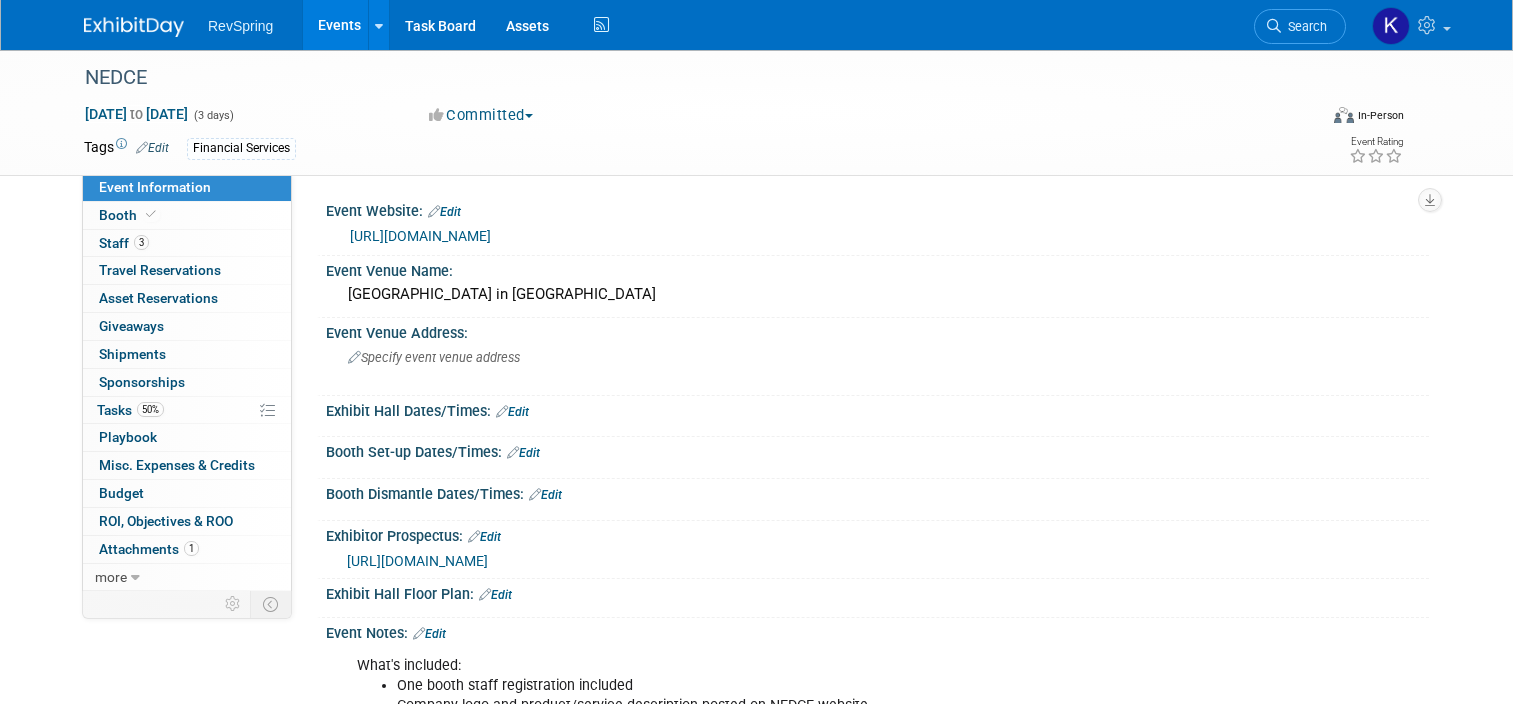 scroll, scrollTop: 0, scrollLeft: 0, axis: both 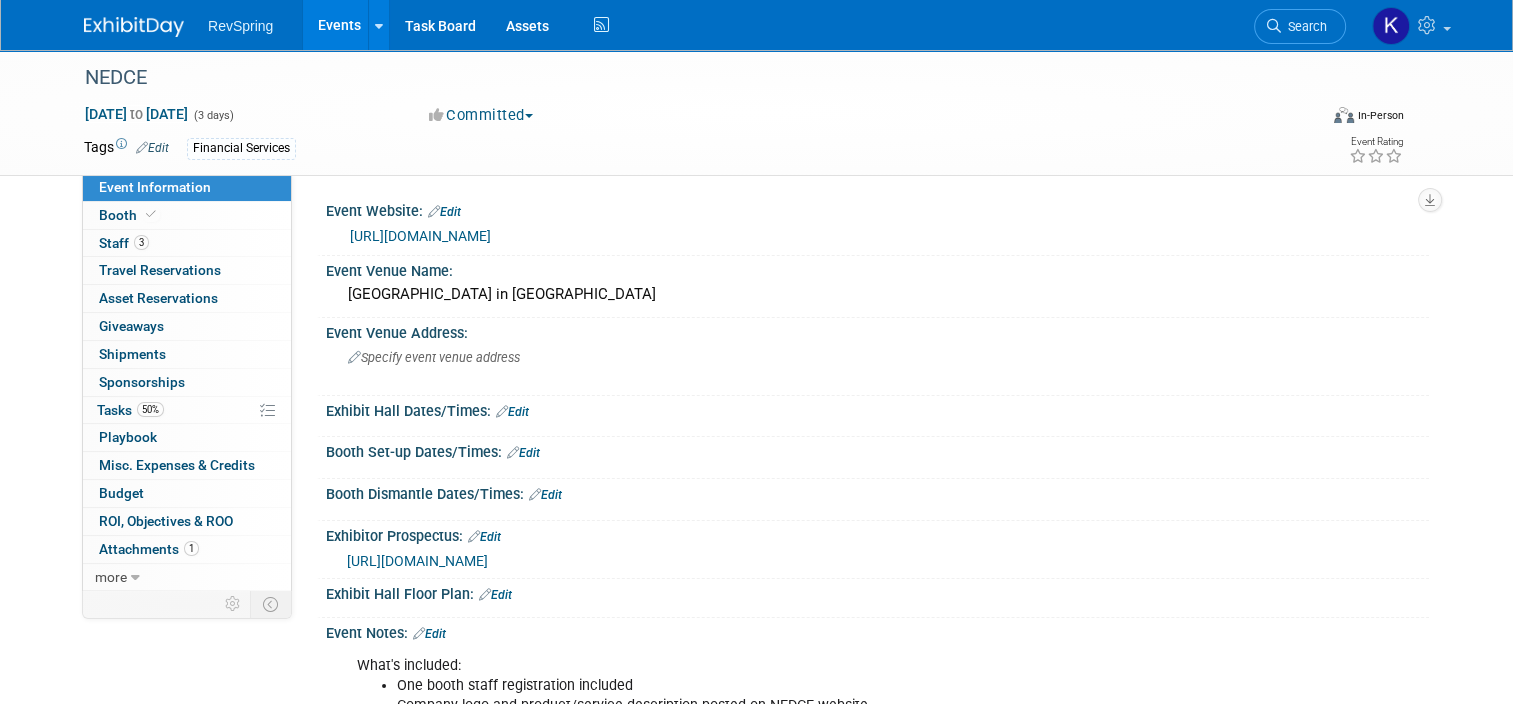 click on "https://www.neastdcc.com/" at bounding box center [420, 236] 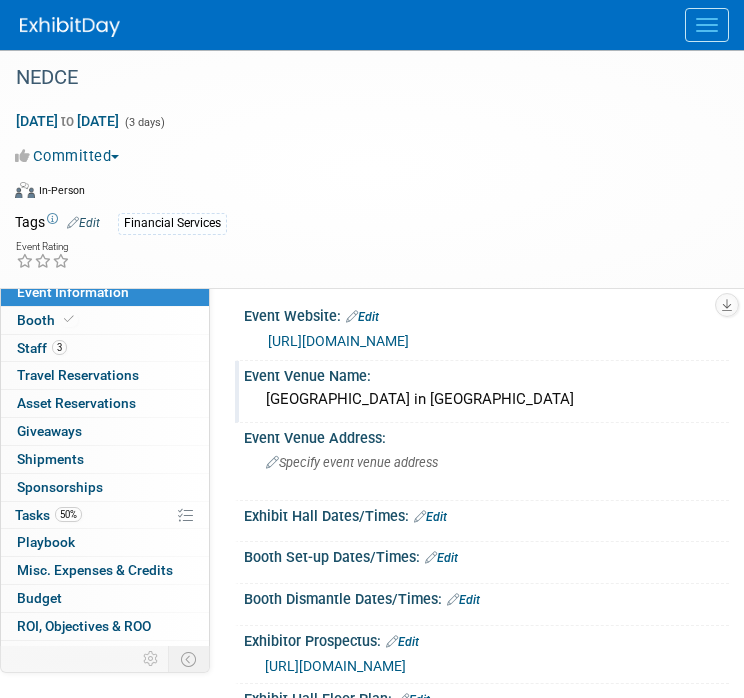 click on "Hard Rock Hotel & Casino in Atlantic City" at bounding box center [486, 399] 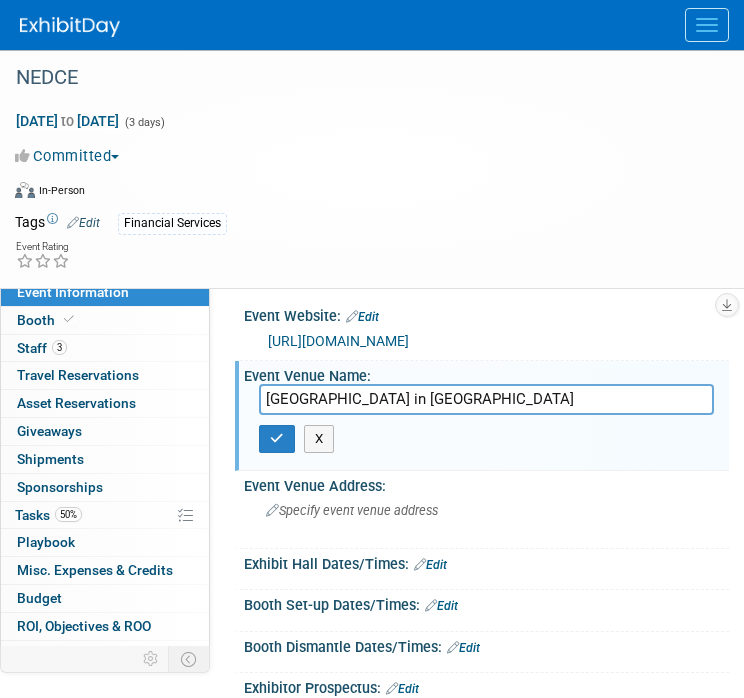 click on "Hard Rock Hotel & Casino in Atlantic City" at bounding box center [486, 399] 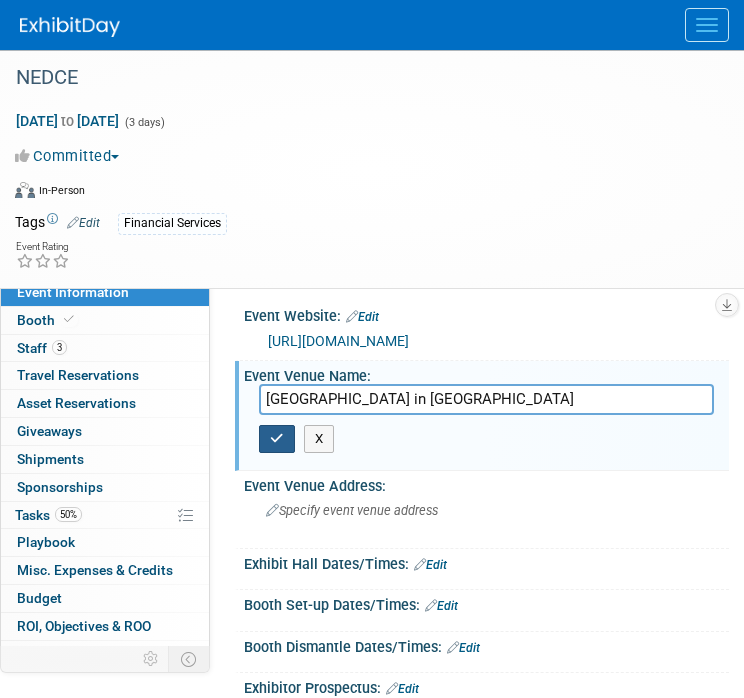 click at bounding box center (277, 439) 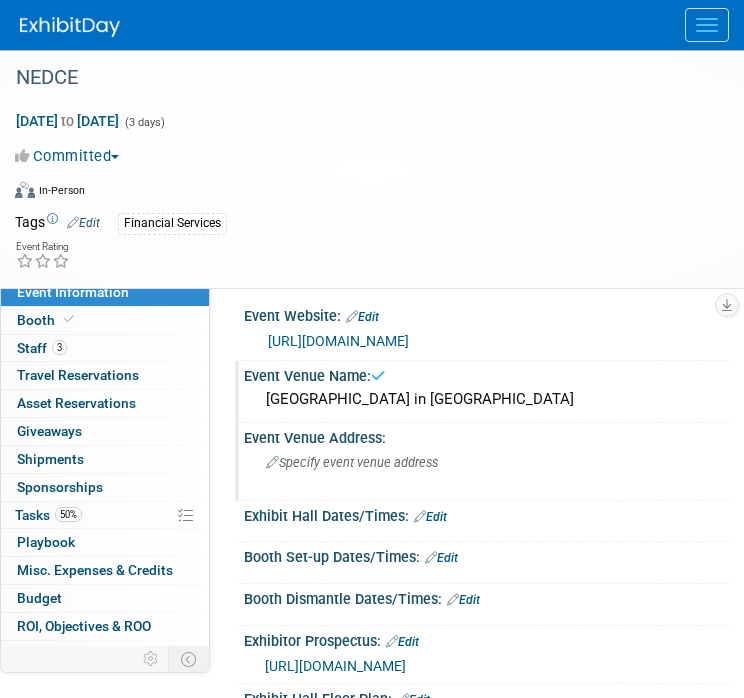 click on "Specify event venue address" at bounding box center (352, 462) 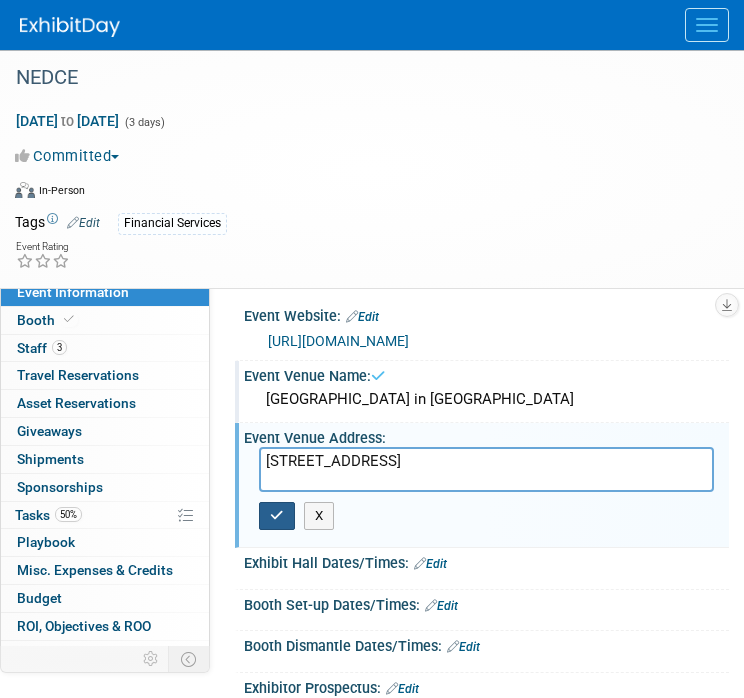 type on "[STREET_ADDRESS]" 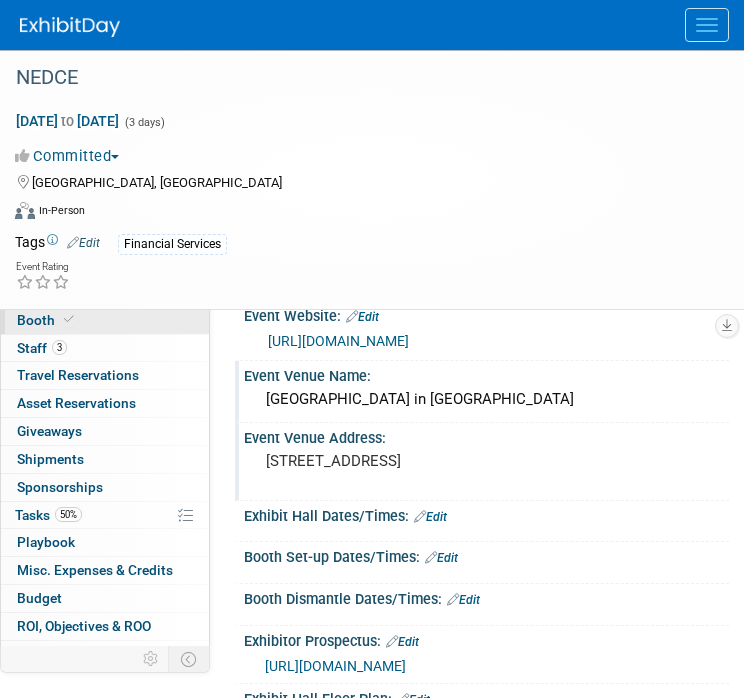 click on "Booth" at bounding box center (105, 320) 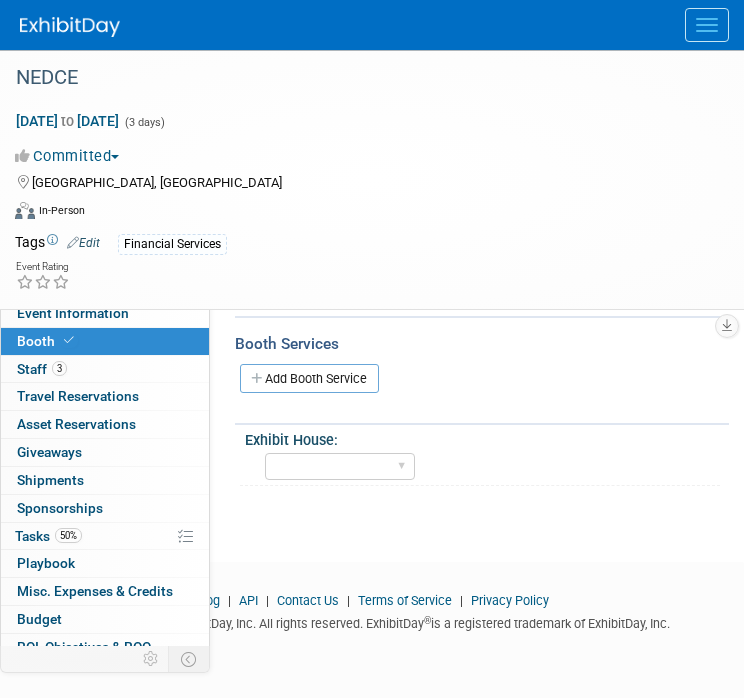 scroll, scrollTop: 0, scrollLeft: 0, axis: both 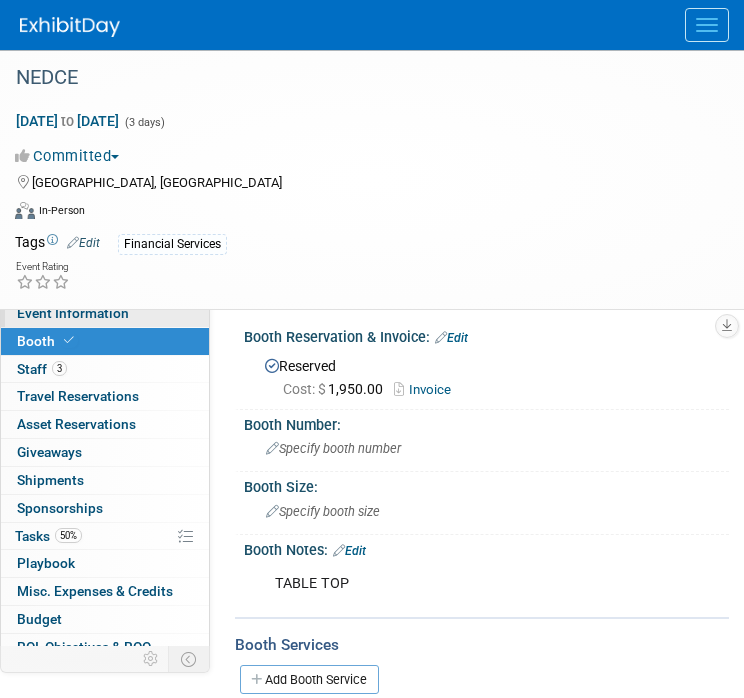click on "Event Information" at bounding box center [105, 313] 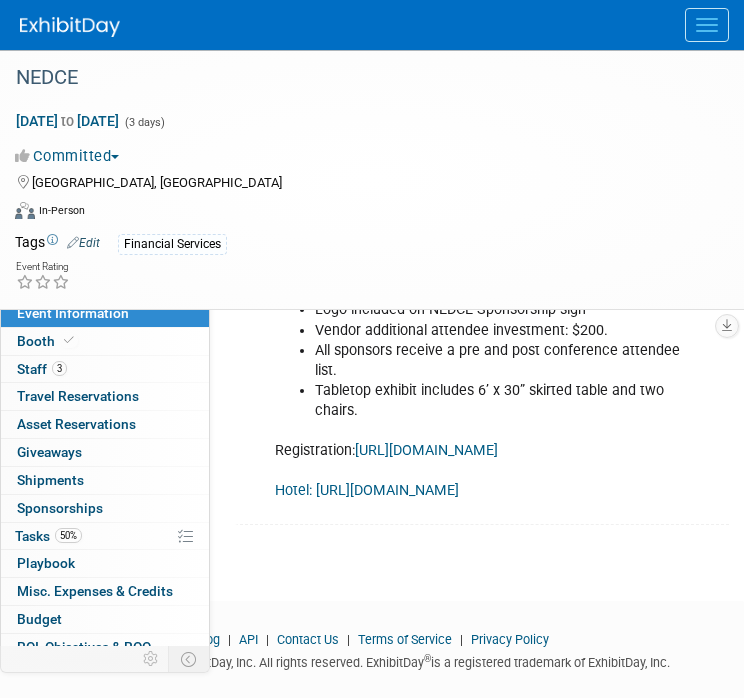 scroll, scrollTop: 563, scrollLeft: 0, axis: vertical 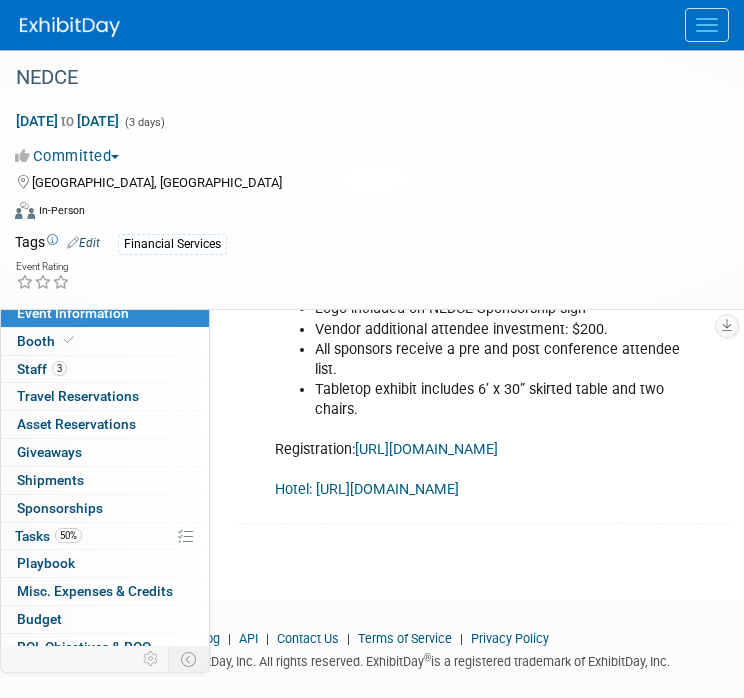click at bounding box center (70, 27) 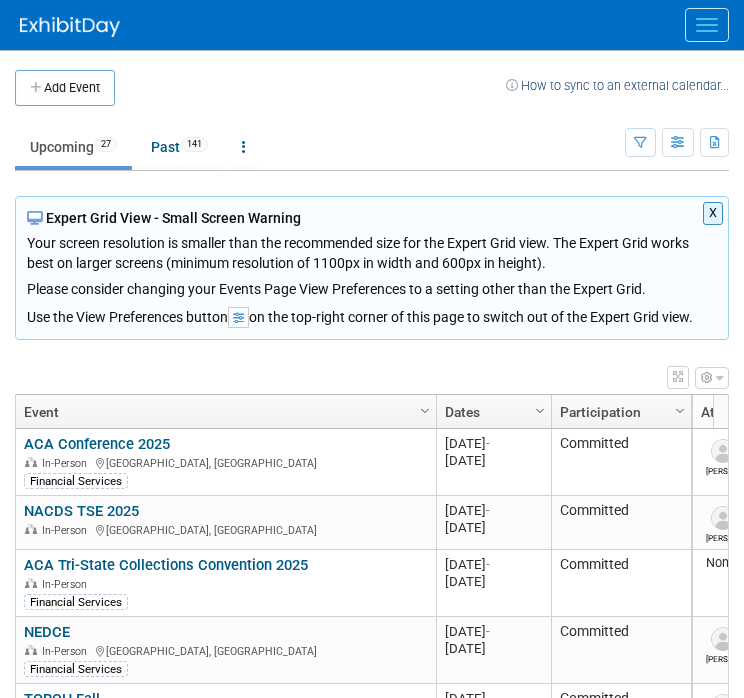scroll, scrollTop: 0, scrollLeft: 0, axis: both 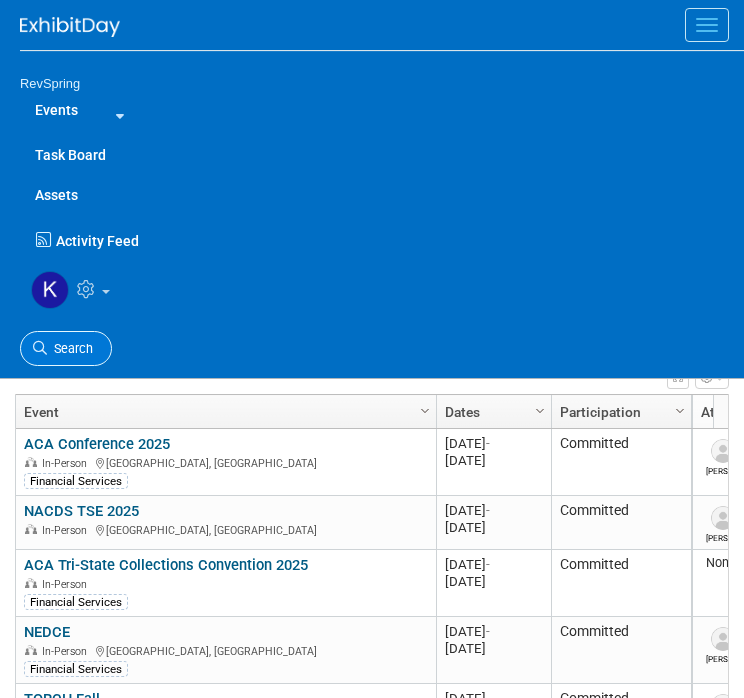 click on "Search" at bounding box center (66, 348) 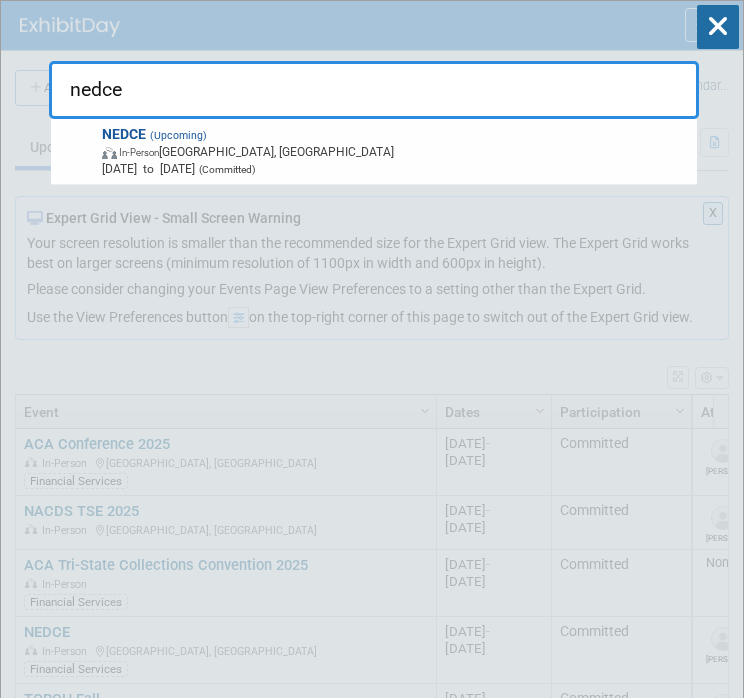 type on "nedce" 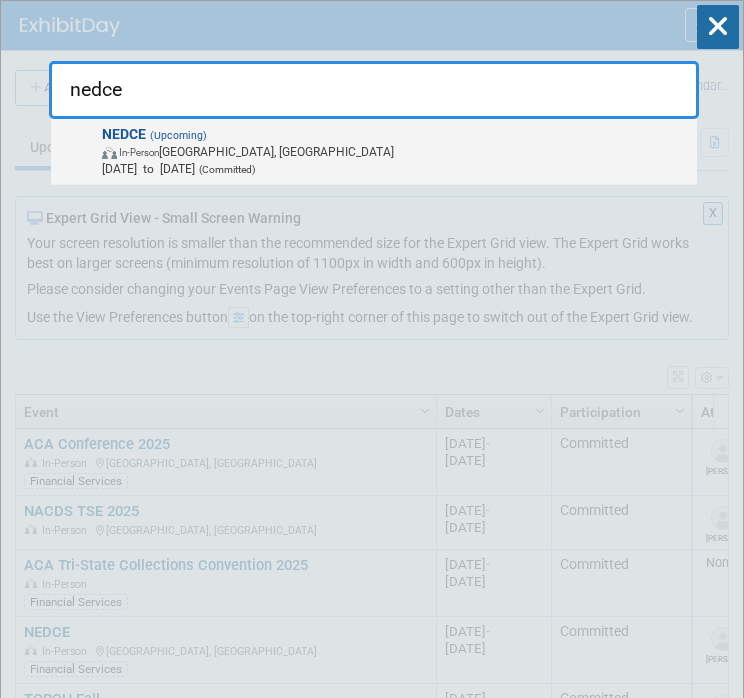 click on "Sep 7, 2025  to  Sep 9, 2025  (Committed)" at bounding box center [396, 168] 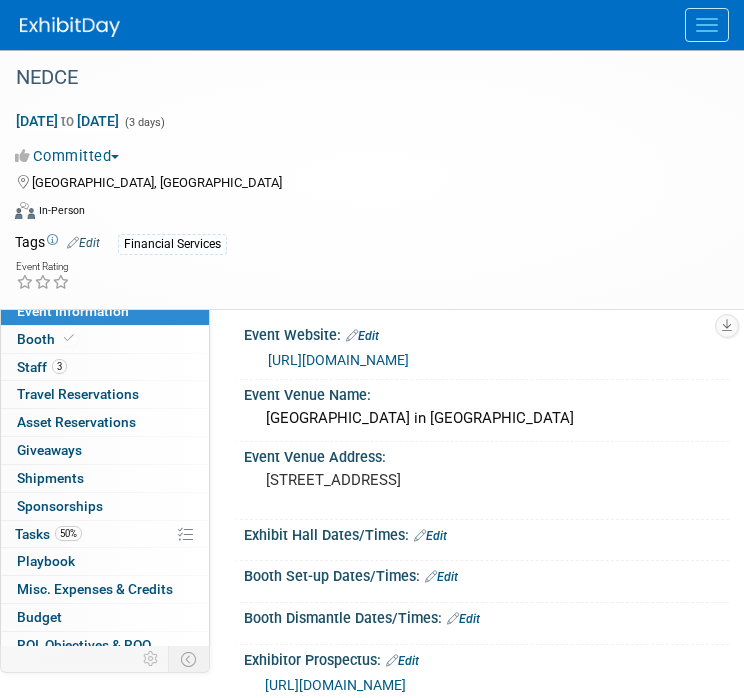 scroll, scrollTop: 0, scrollLeft: 0, axis: both 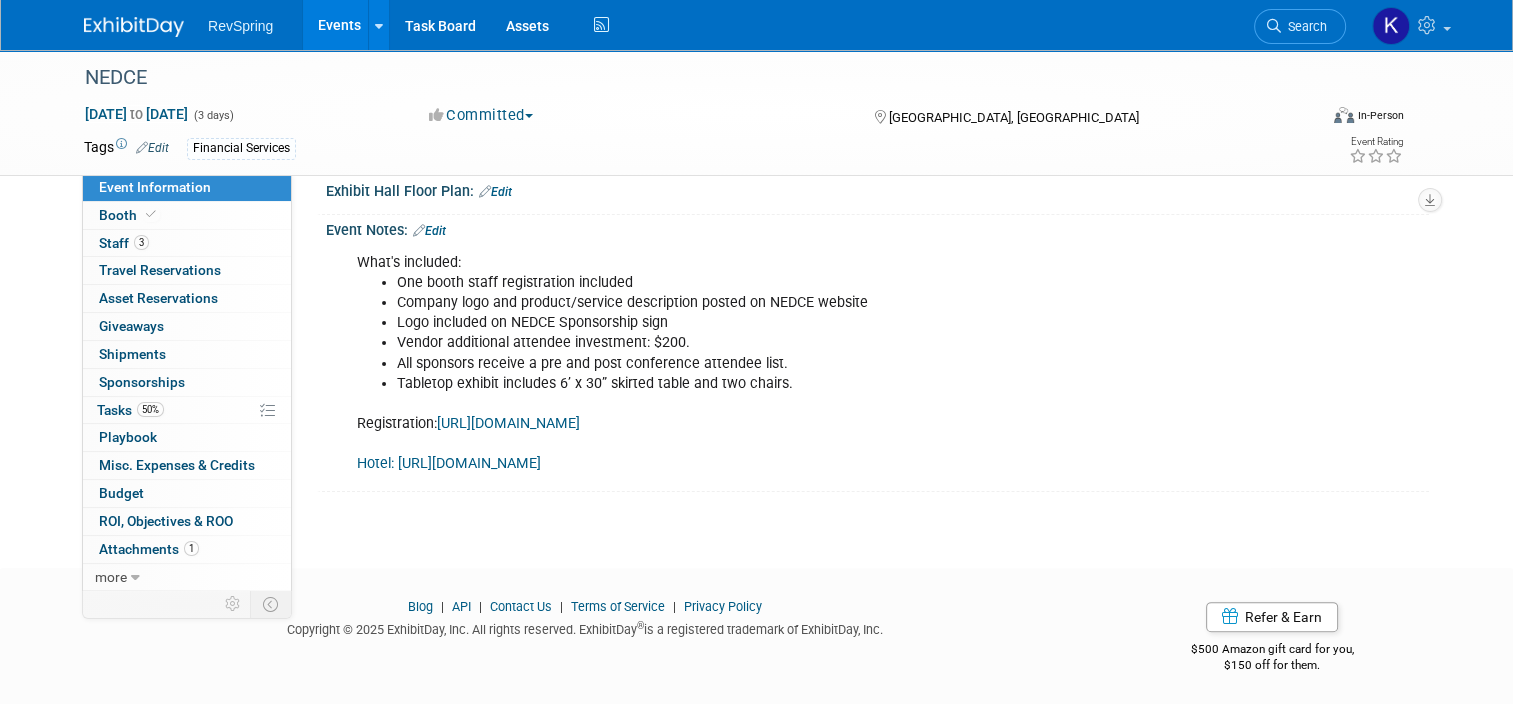 click on "Events" at bounding box center [339, 25] 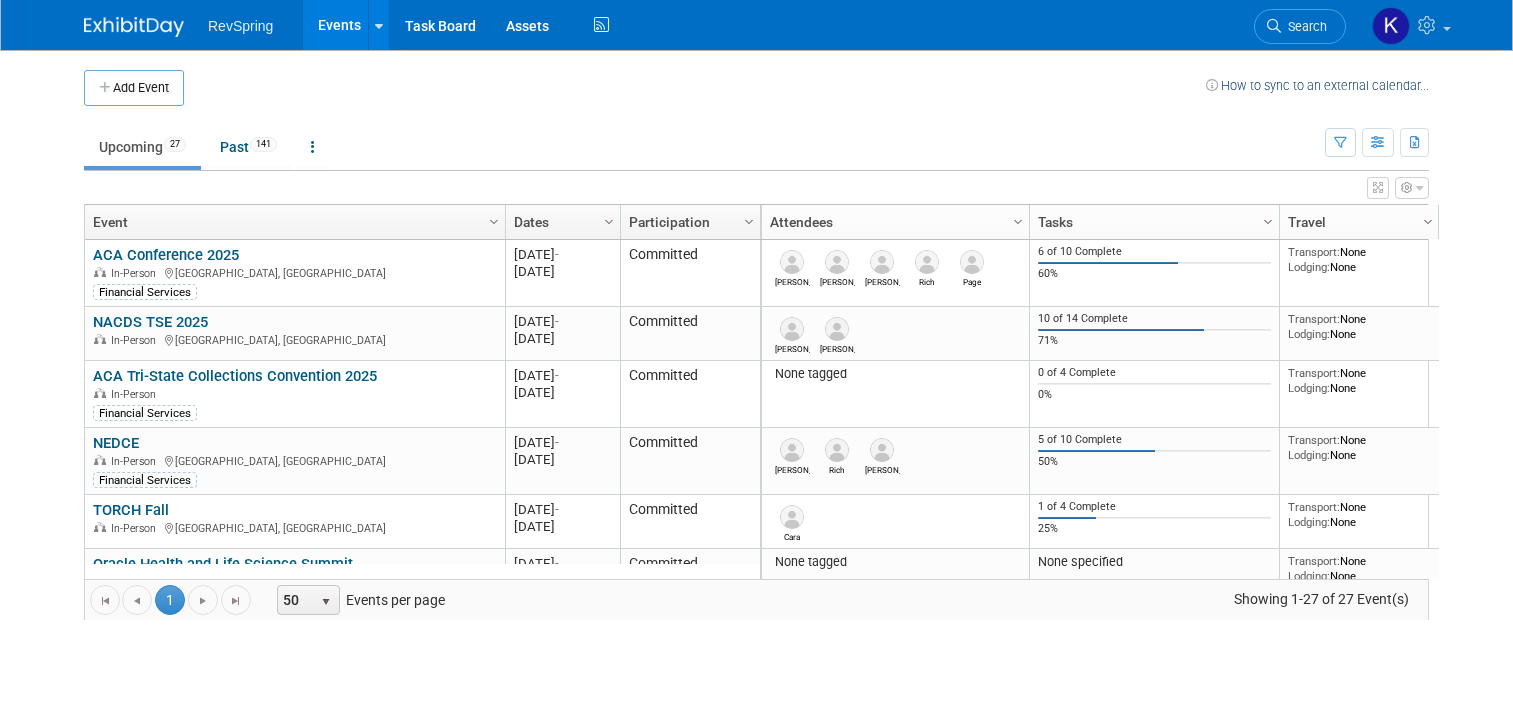 scroll, scrollTop: 0, scrollLeft: 0, axis: both 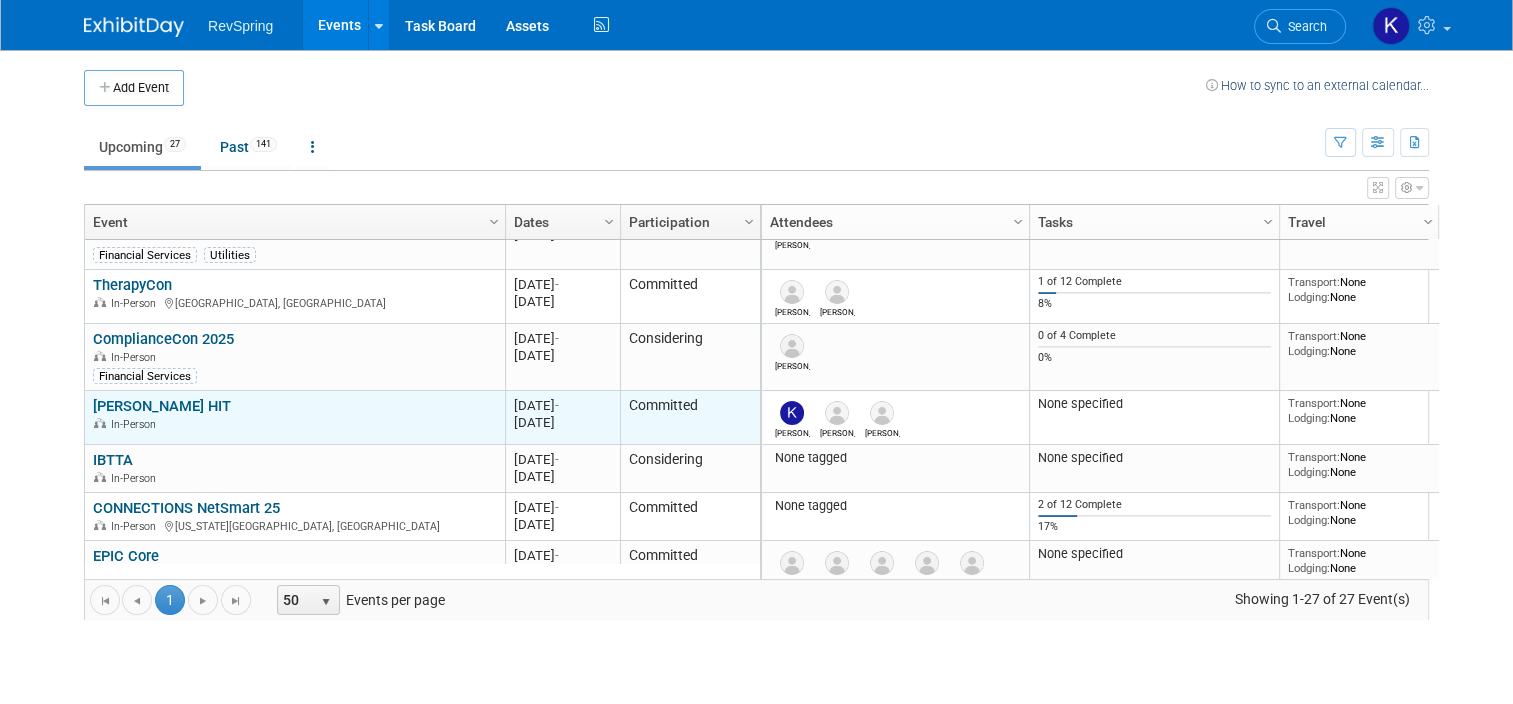 click on "[PERSON_NAME] HIT" at bounding box center (162, 406) 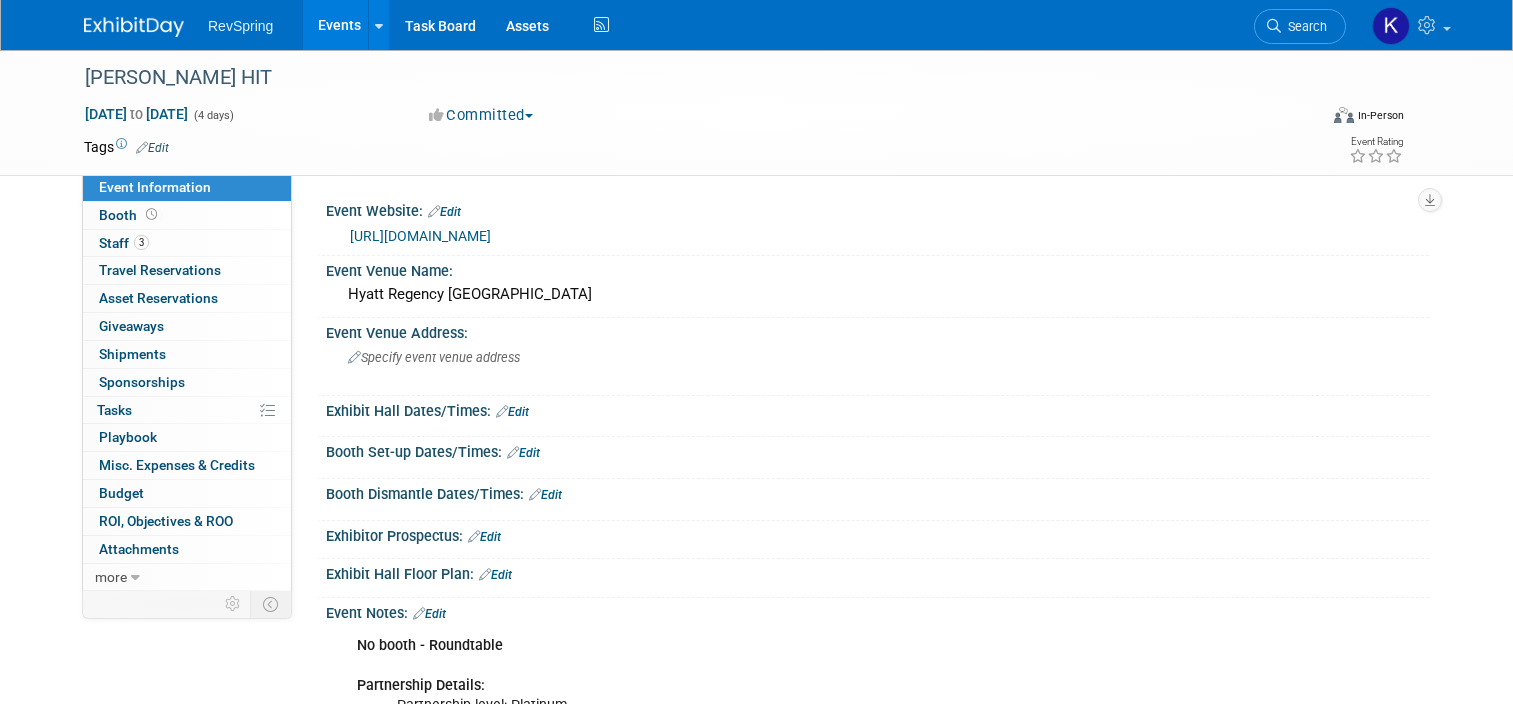scroll, scrollTop: 0, scrollLeft: 0, axis: both 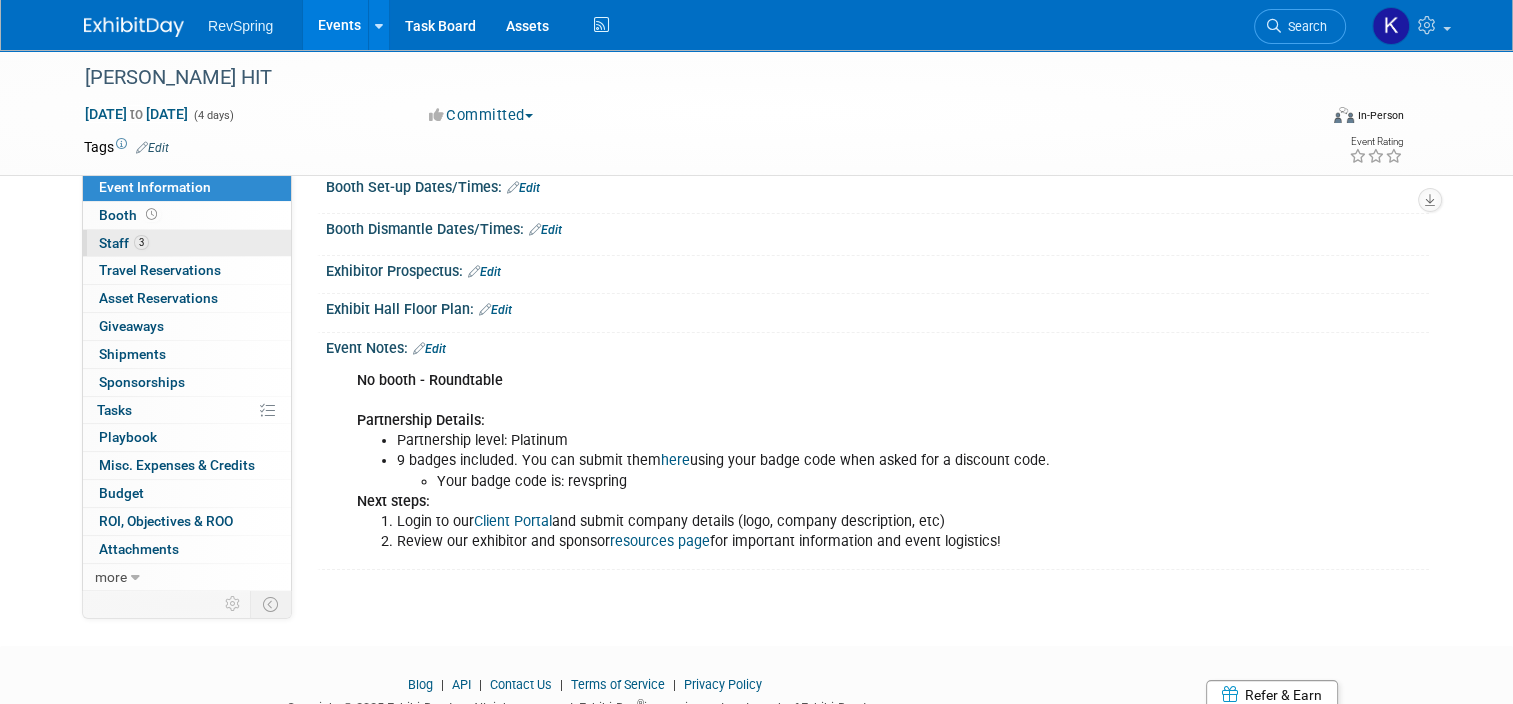 drag, startPoint x: 414, startPoint y: 400, endPoint x: 147, endPoint y: 247, distance: 307.7304 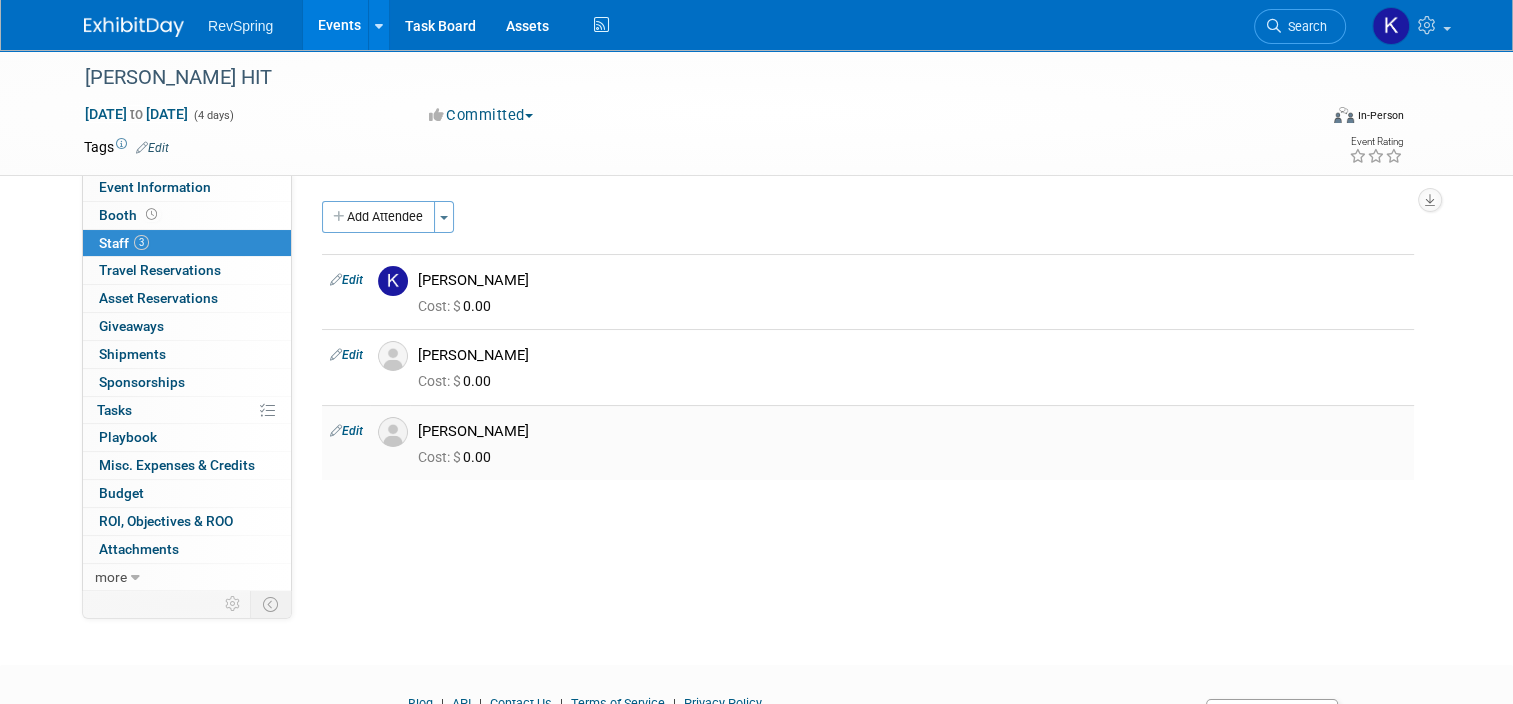 click on "Edit" at bounding box center (346, 431) 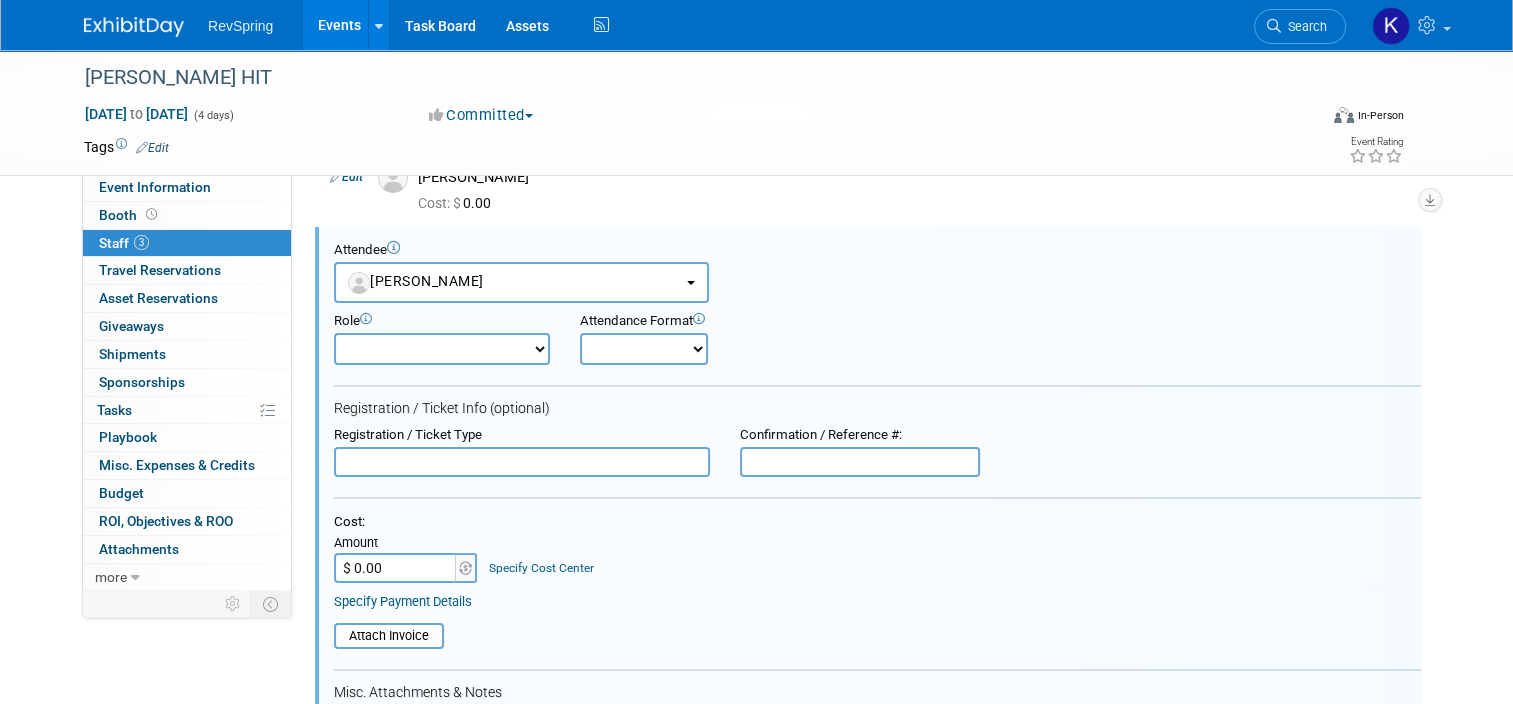 scroll, scrollTop: 0, scrollLeft: 0, axis: both 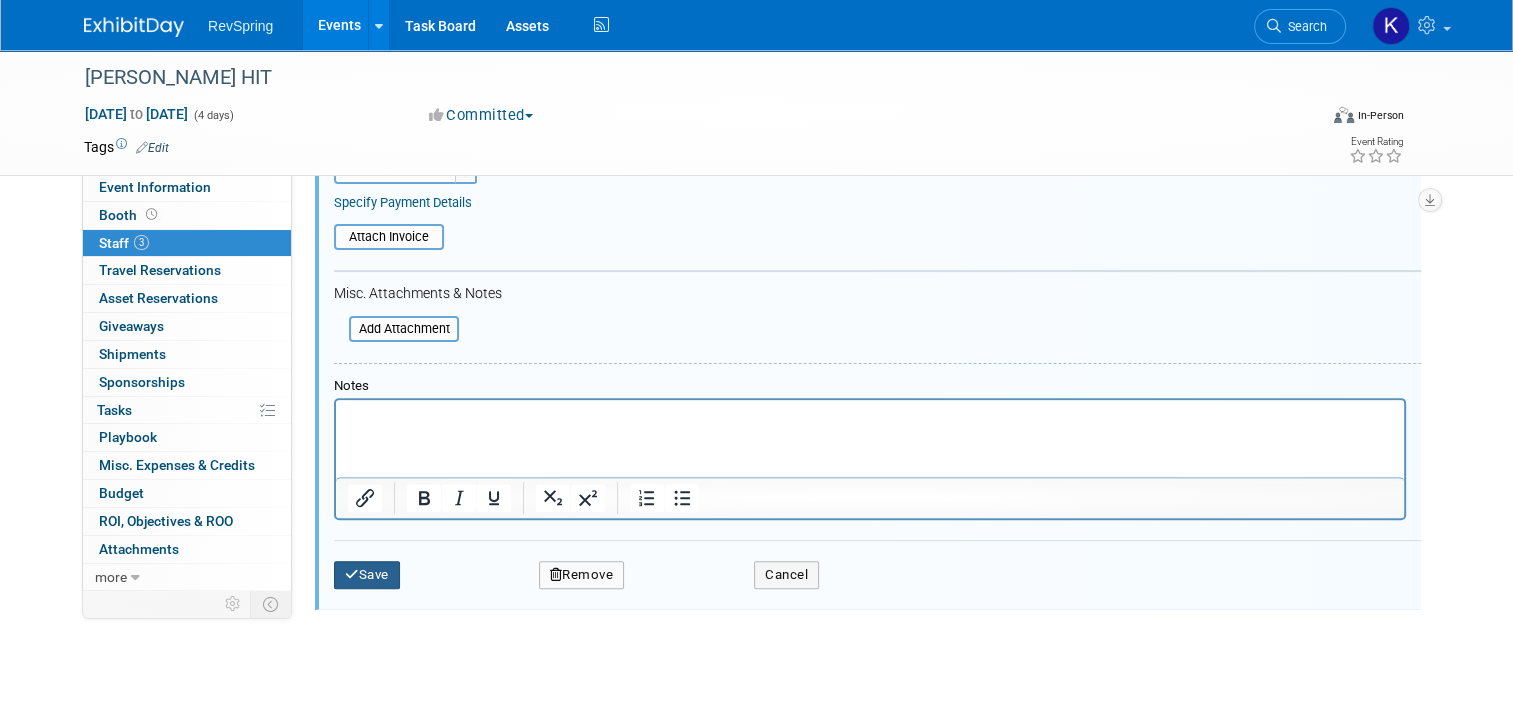 type on "COMPED" 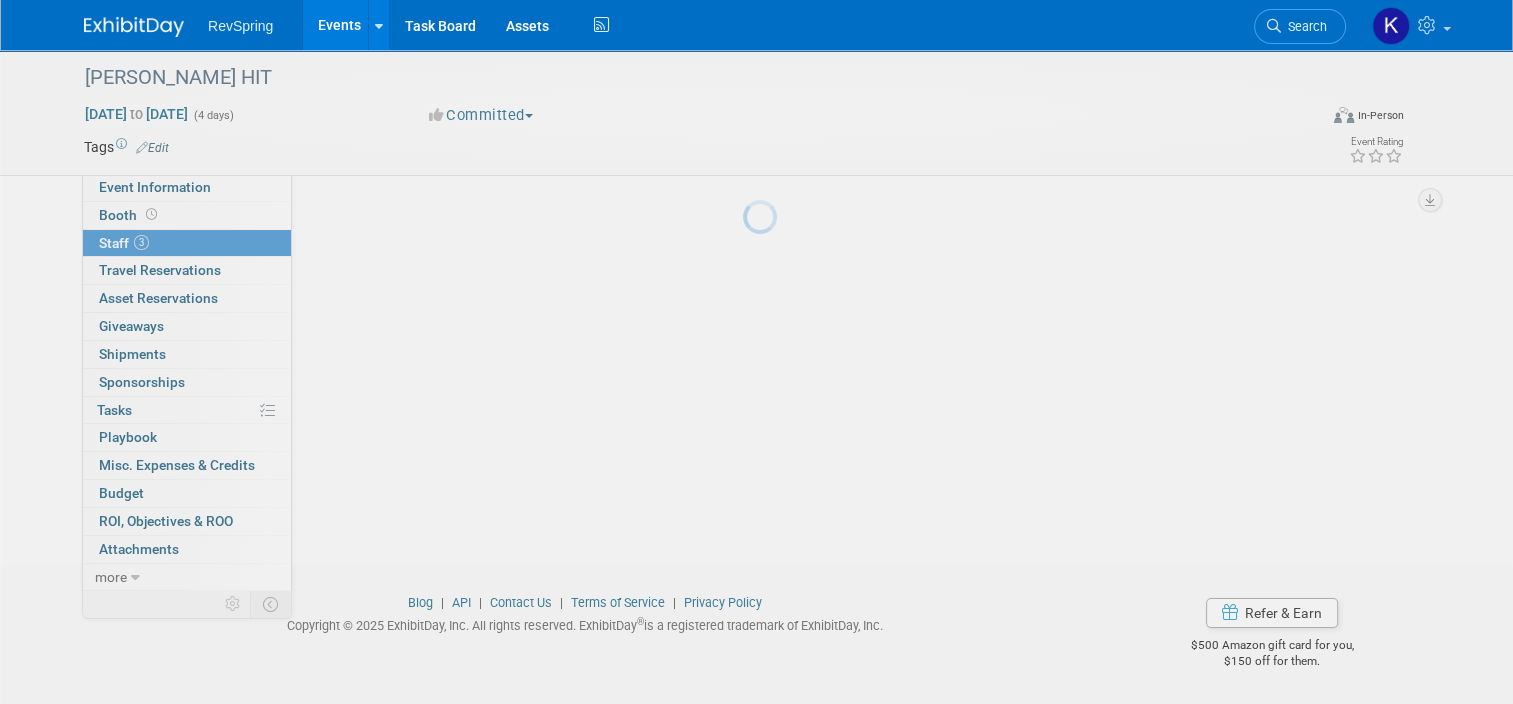 scroll, scrollTop: 100, scrollLeft: 0, axis: vertical 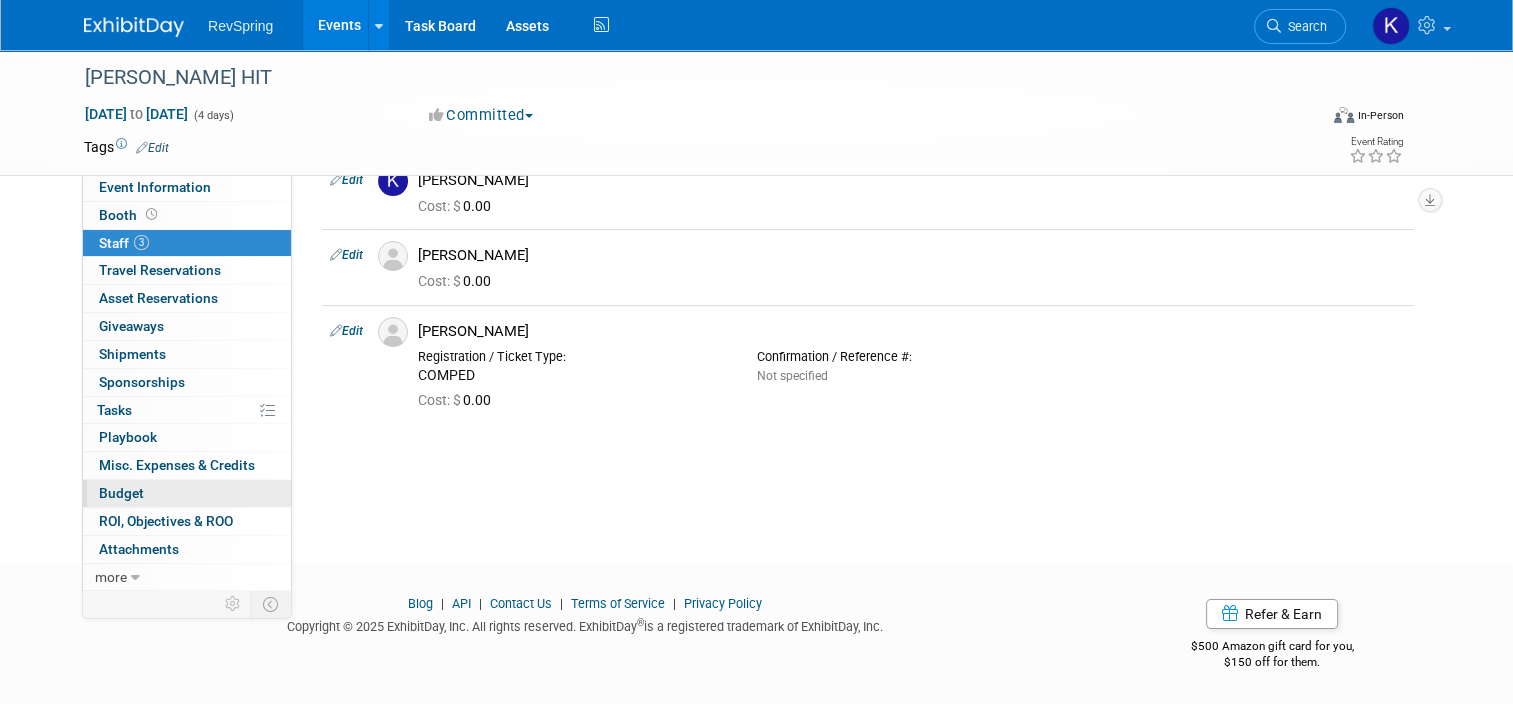 click on "Budget" at bounding box center (187, 493) 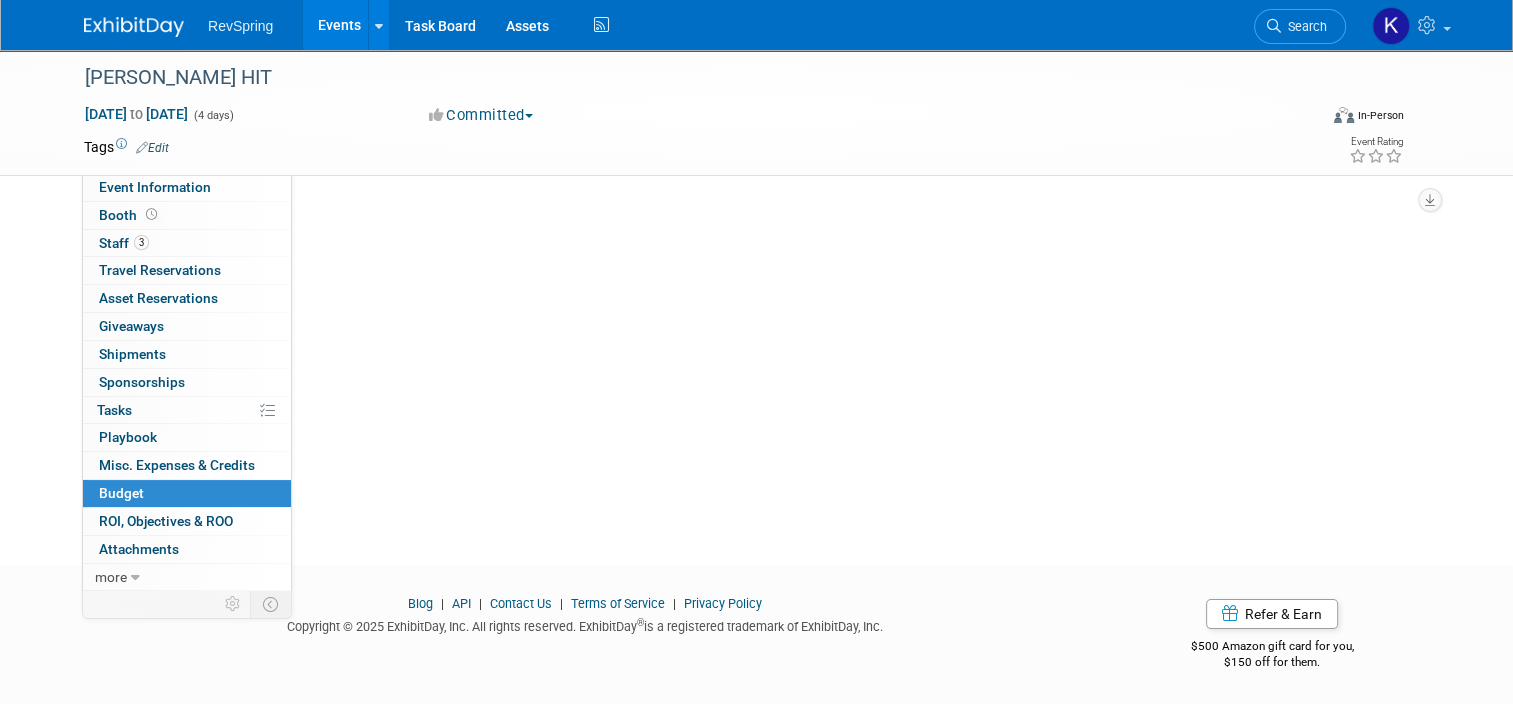 scroll, scrollTop: 0, scrollLeft: 0, axis: both 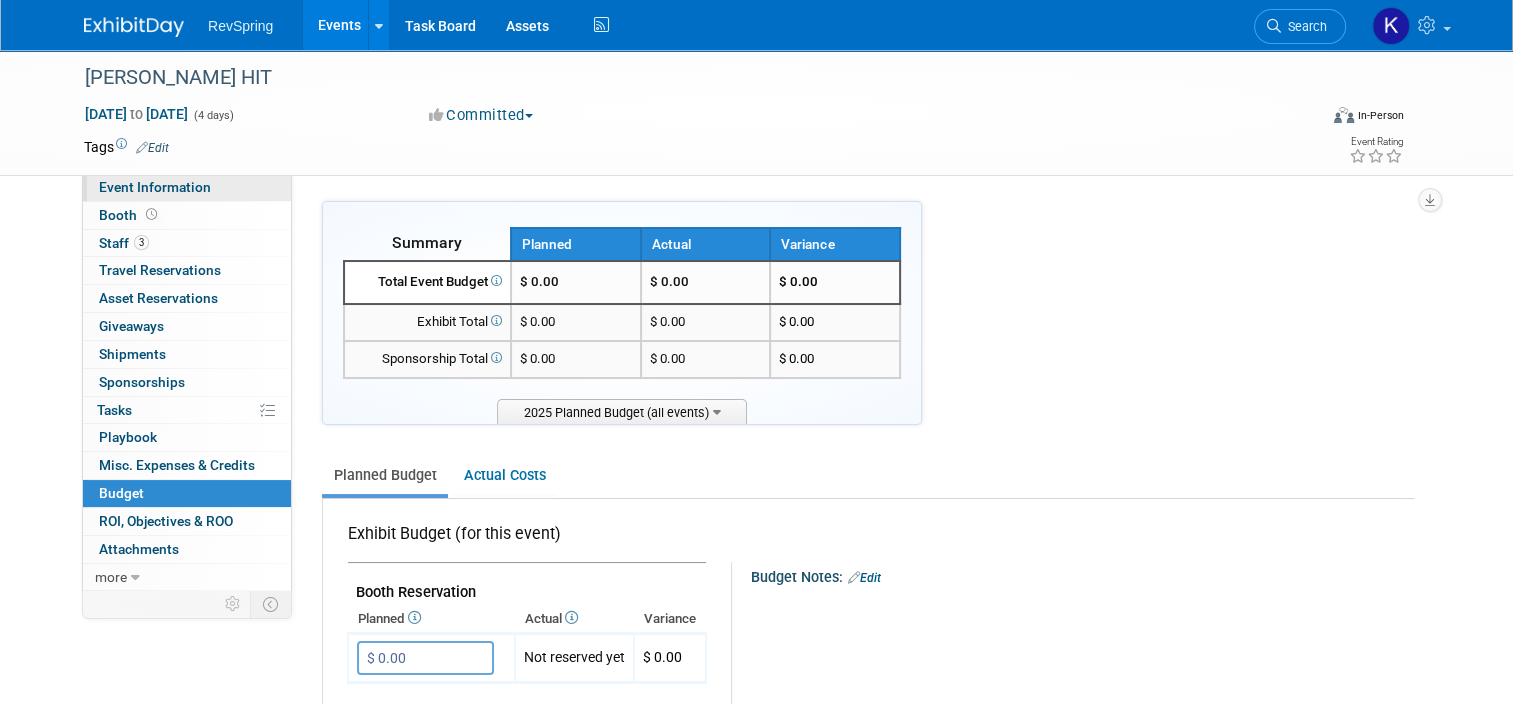 click on "Event Information" at bounding box center (187, 187) 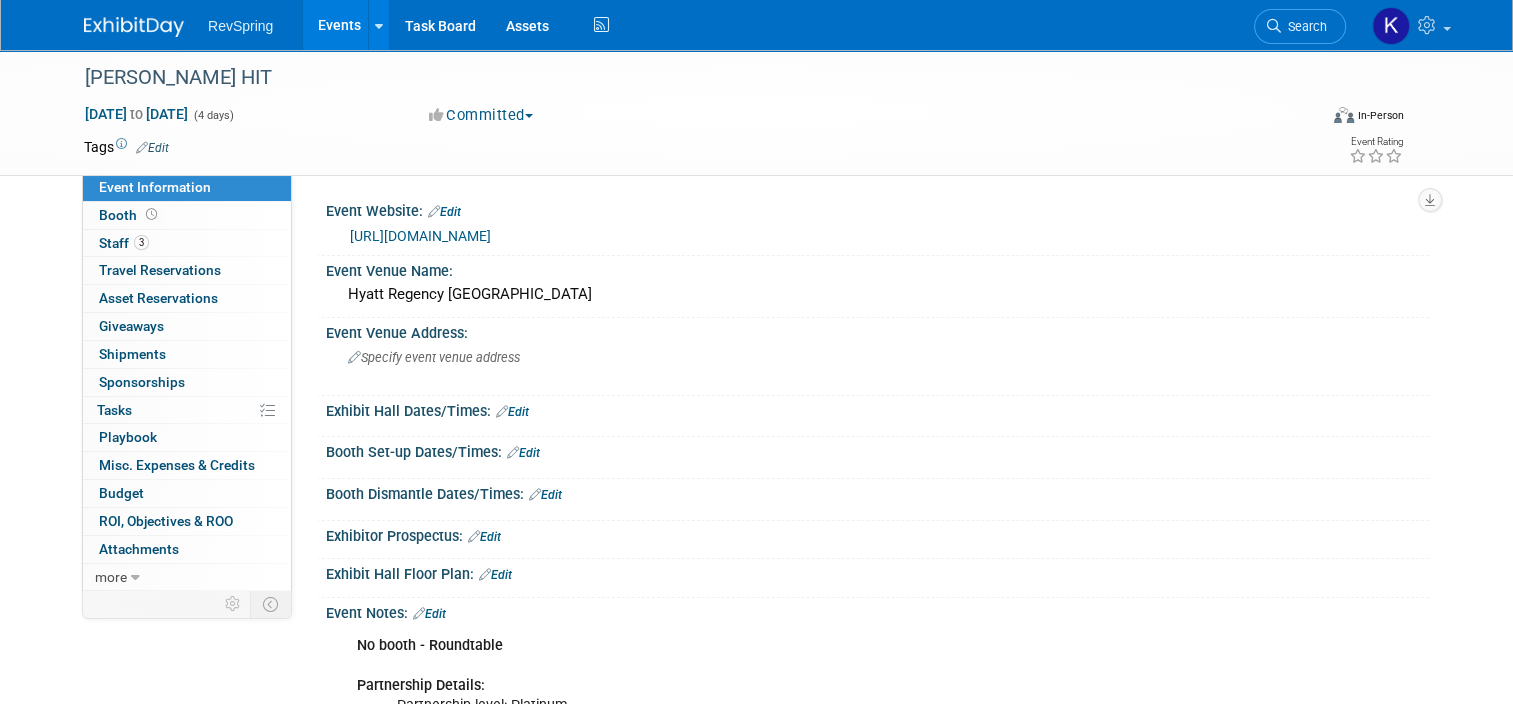 scroll, scrollTop: 343, scrollLeft: 0, axis: vertical 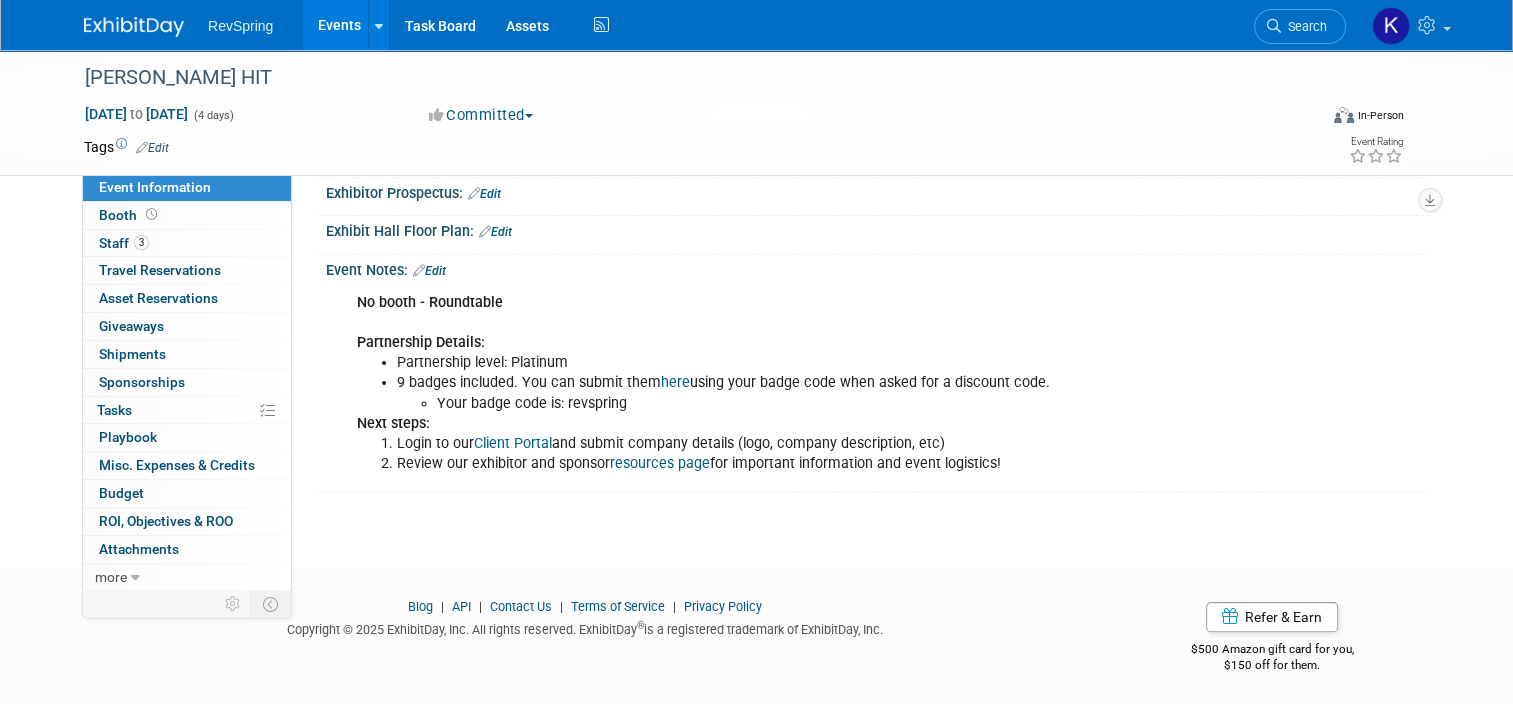 click on "Edit" at bounding box center (429, 271) 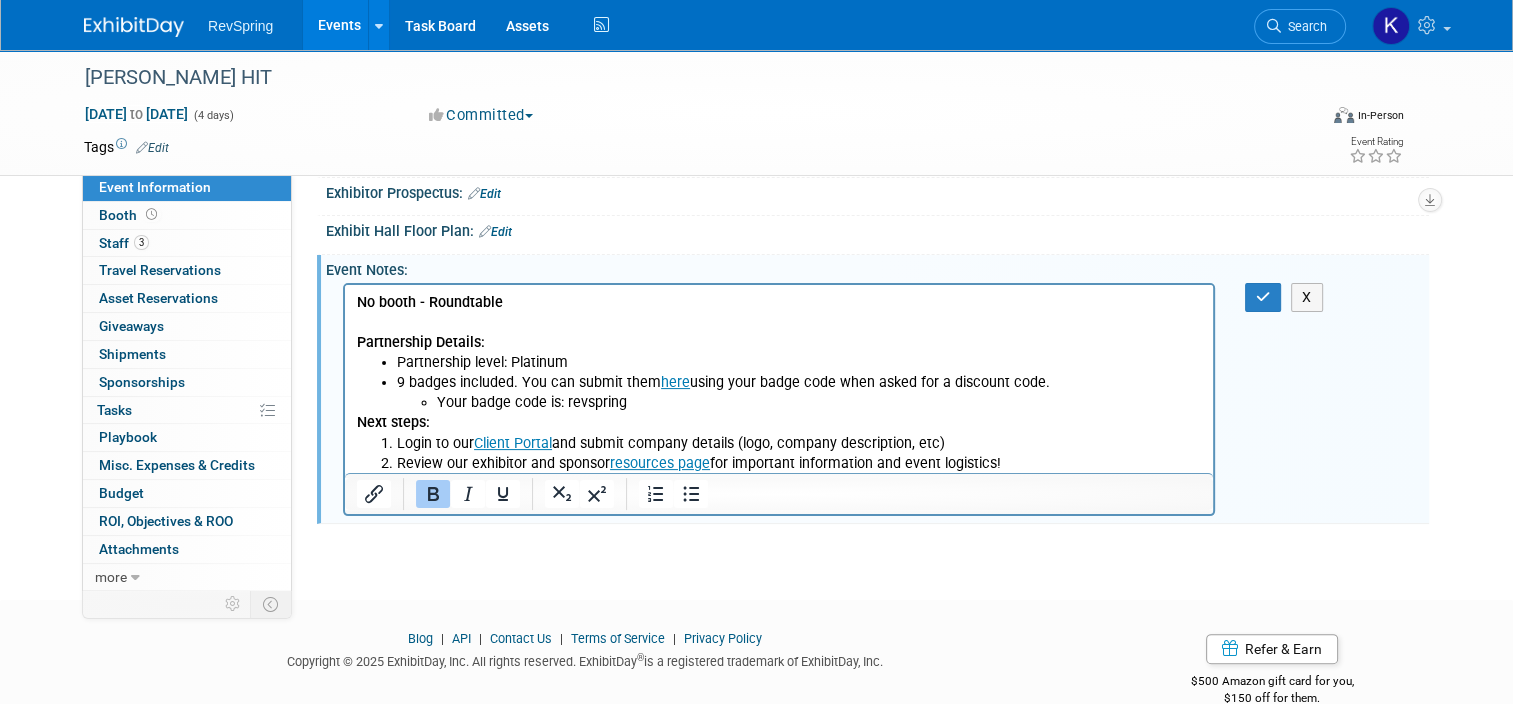scroll, scrollTop: 0, scrollLeft: 0, axis: both 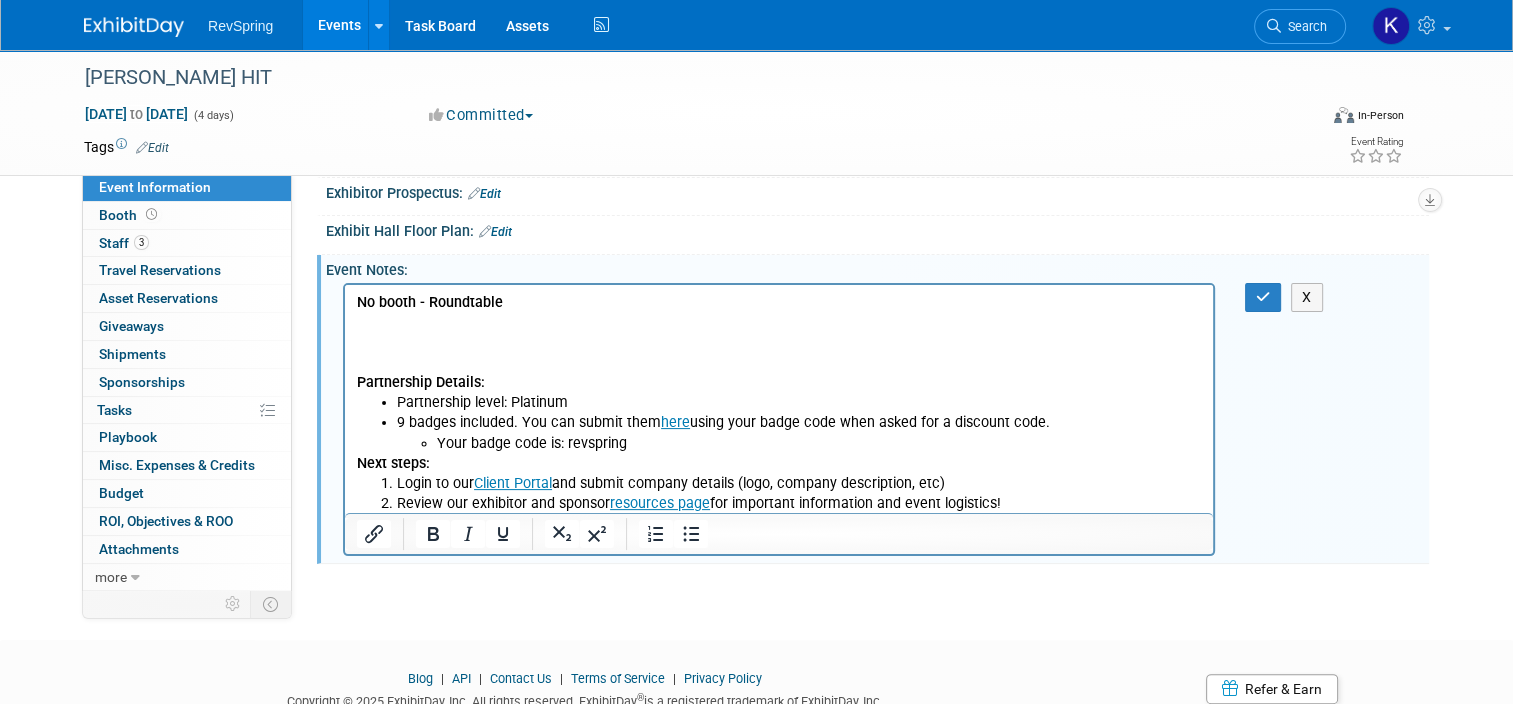 type 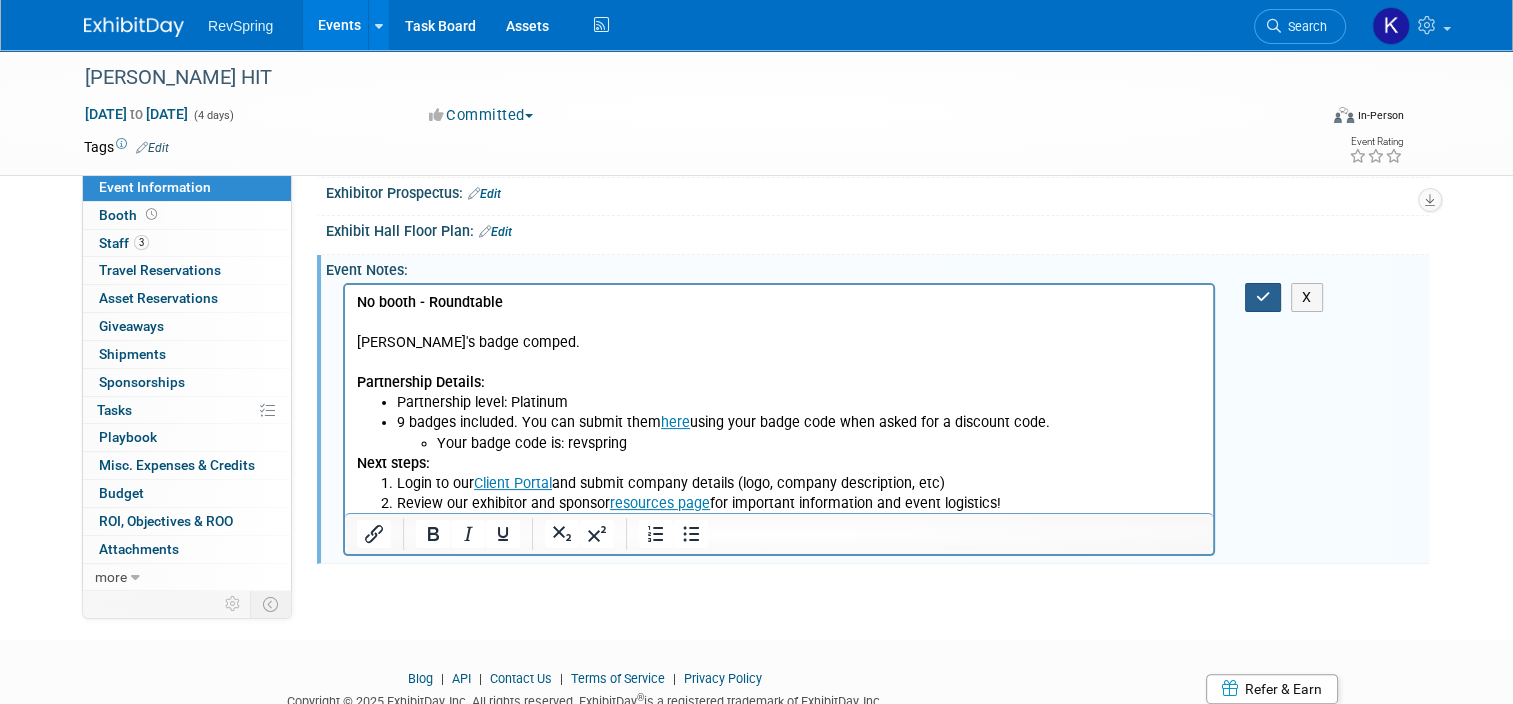 click at bounding box center [1263, 297] 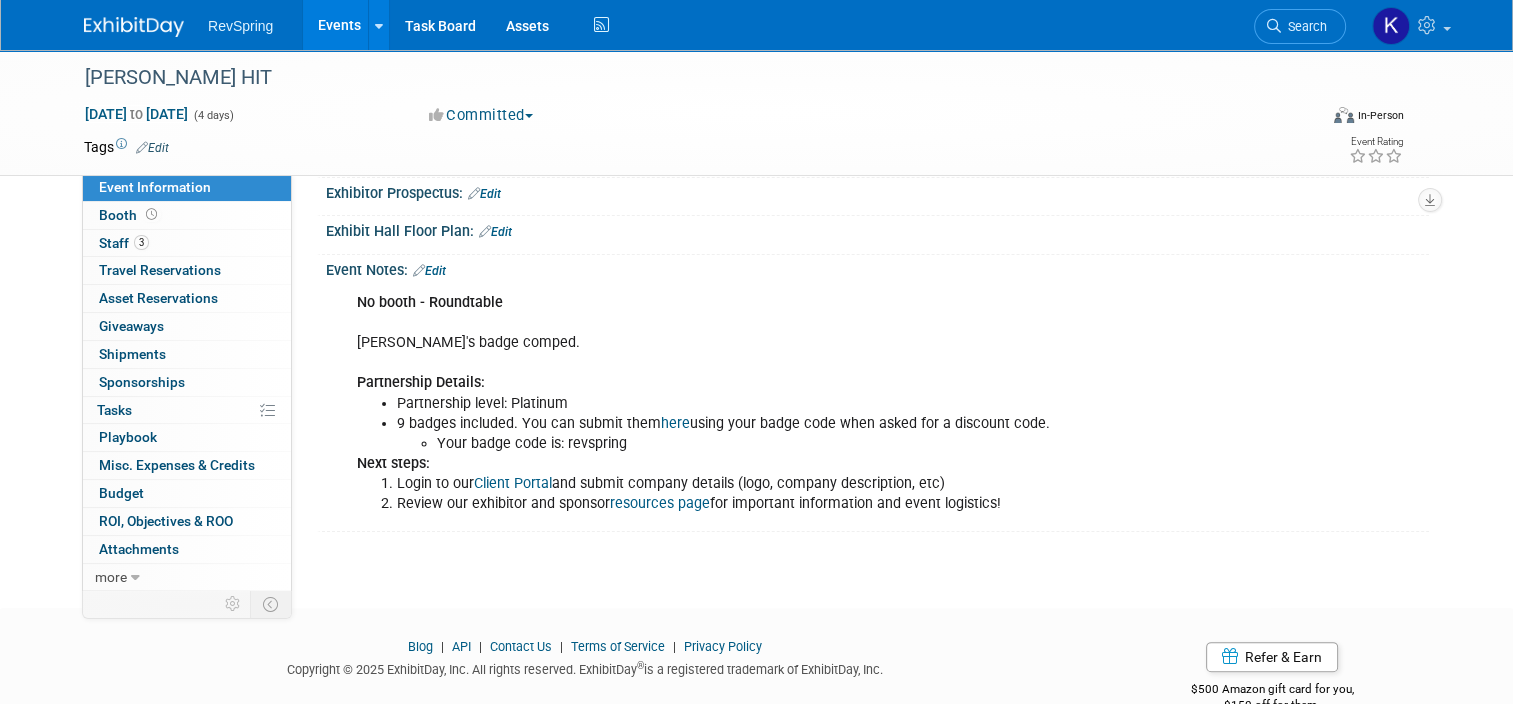 click on "Events" at bounding box center (339, 25) 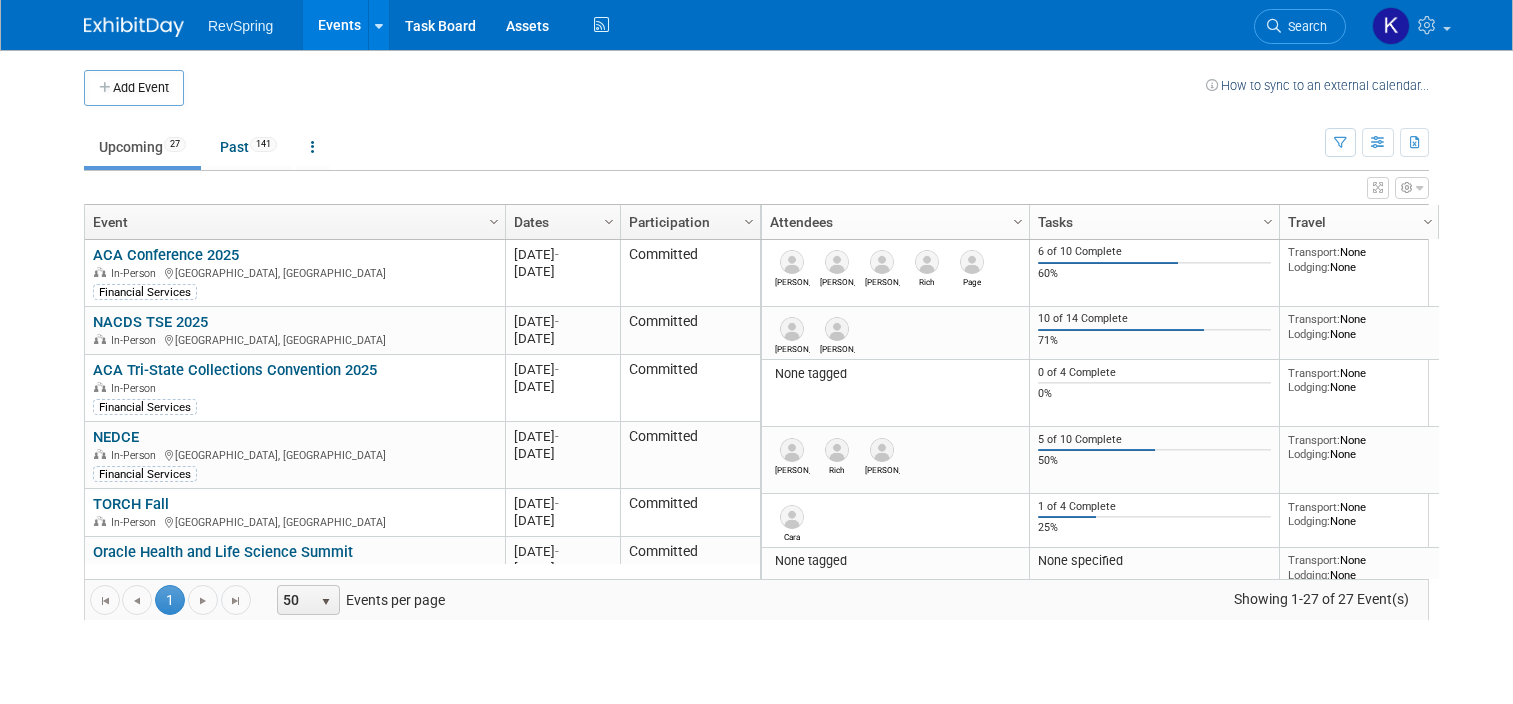 scroll, scrollTop: 0, scrollLeft: 0, axis: both 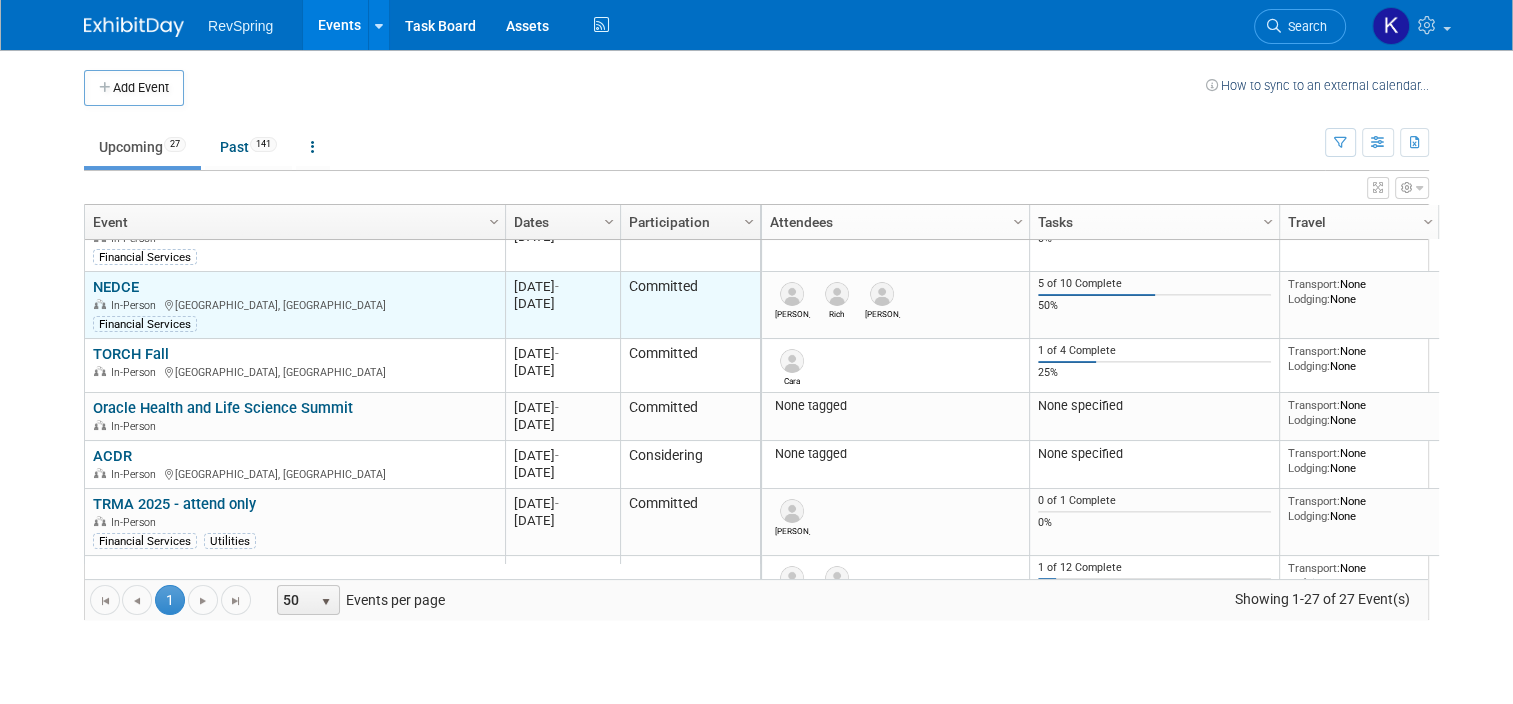 click on "NEDCE" at bounding box center [116, 287] 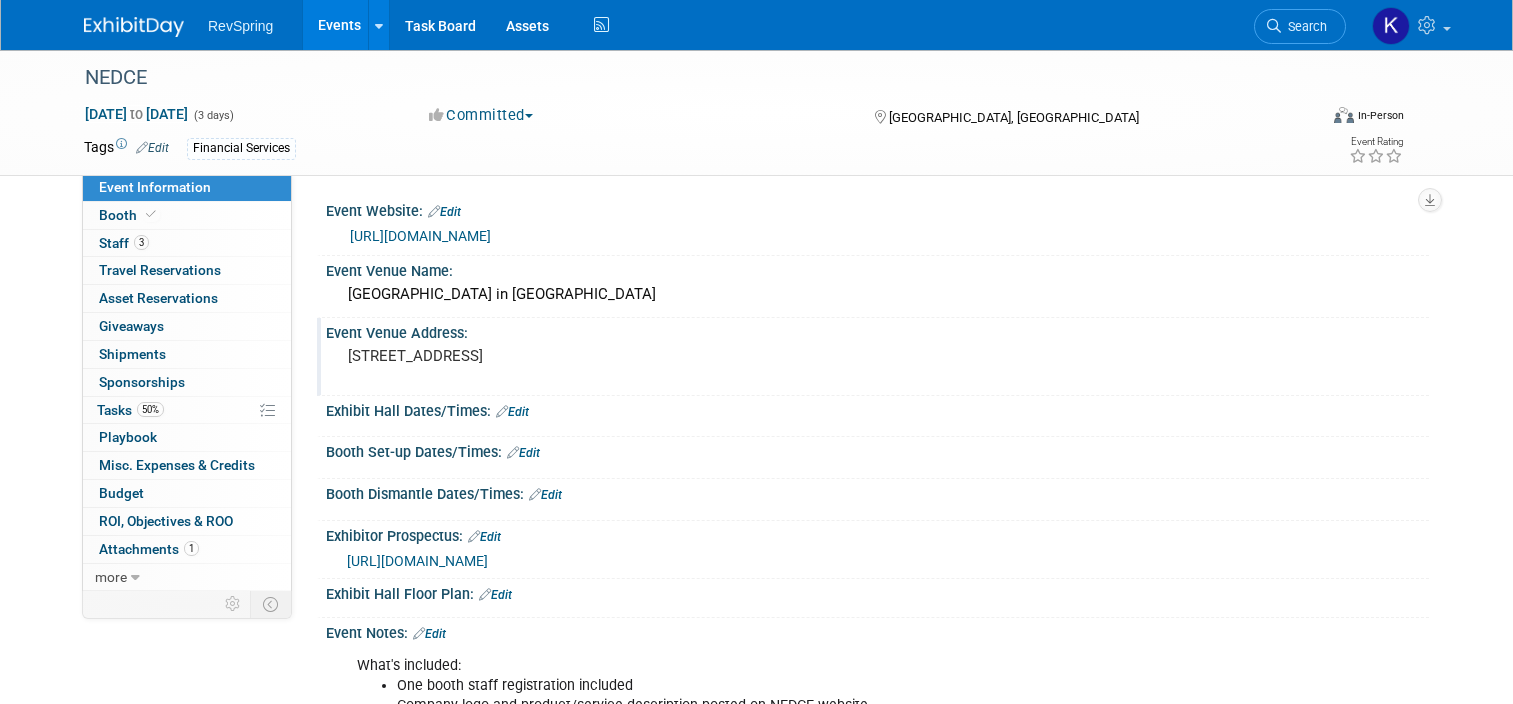 scroll, scrollTop: 0, scrollLeft: 0, axis: both 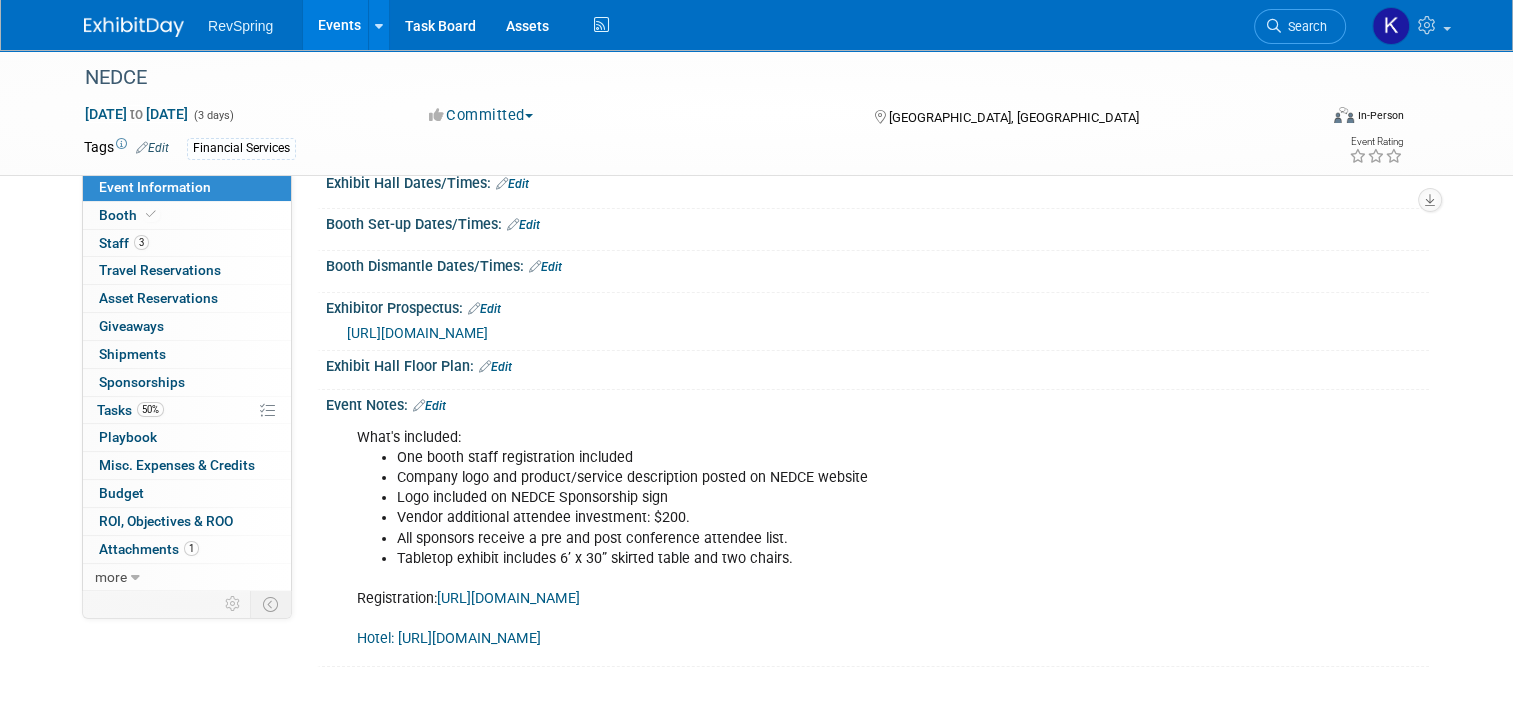 click on "[URL][DOMAIN_NAME]" at bounding box center [417, 333] 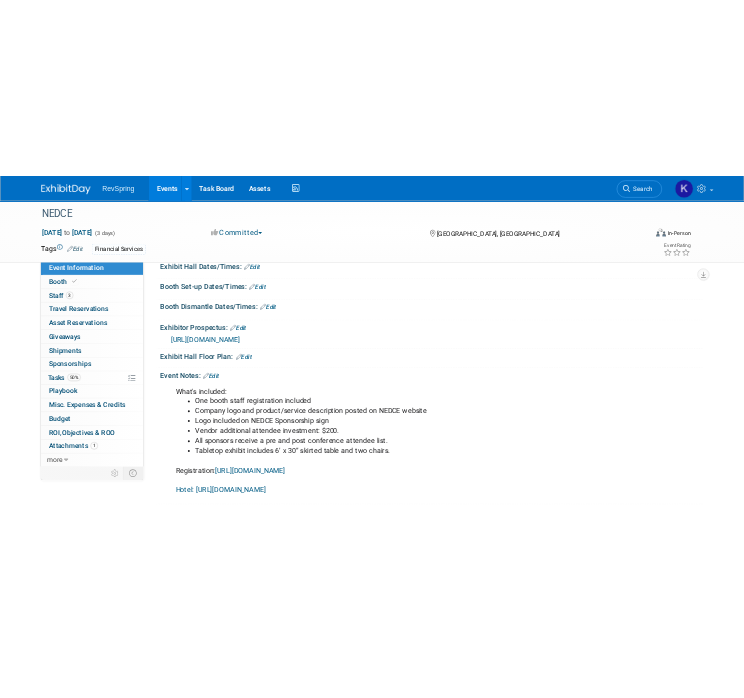 scroll, scrollTop: 0, scrollLeft: 0, axis: both 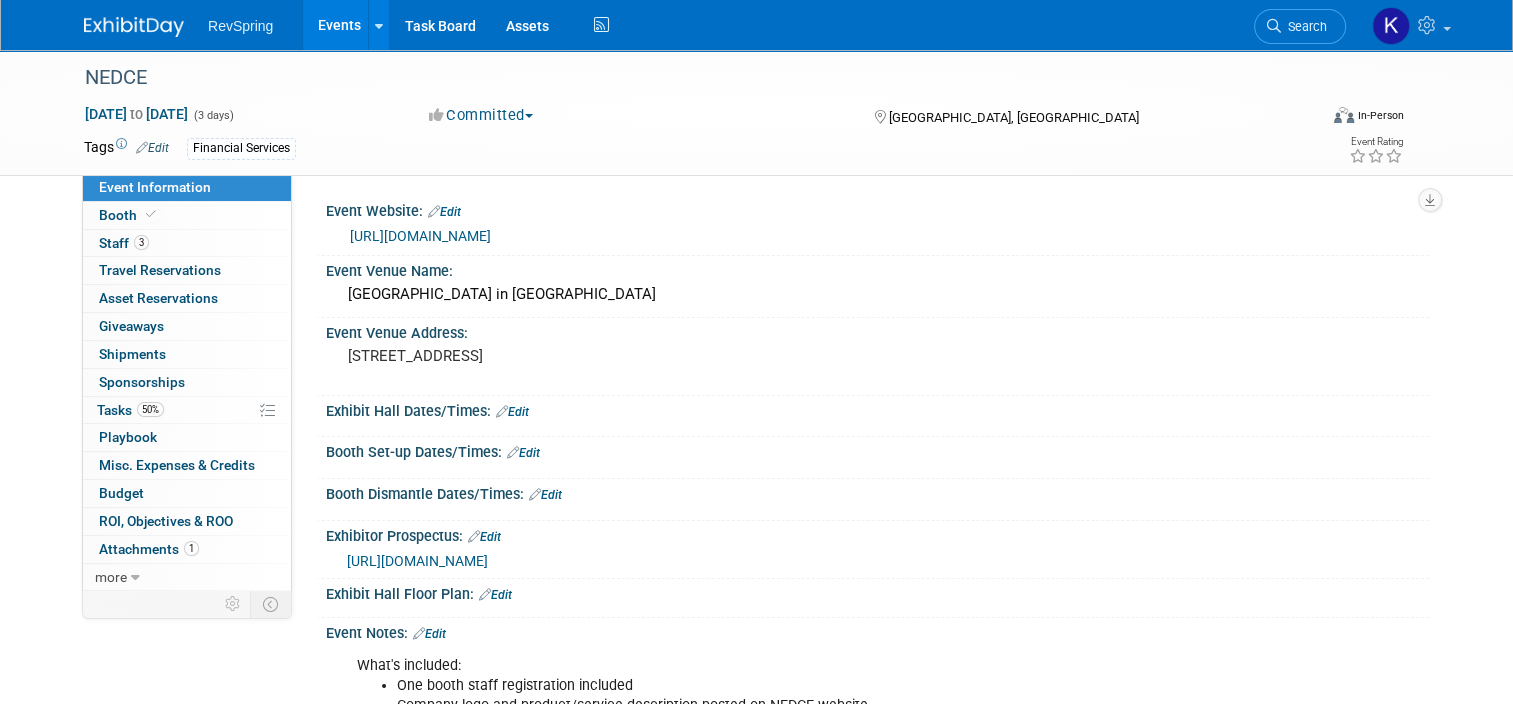 click on "[URL][DOMAIN_NAME]" at bounding box center [420, 236] 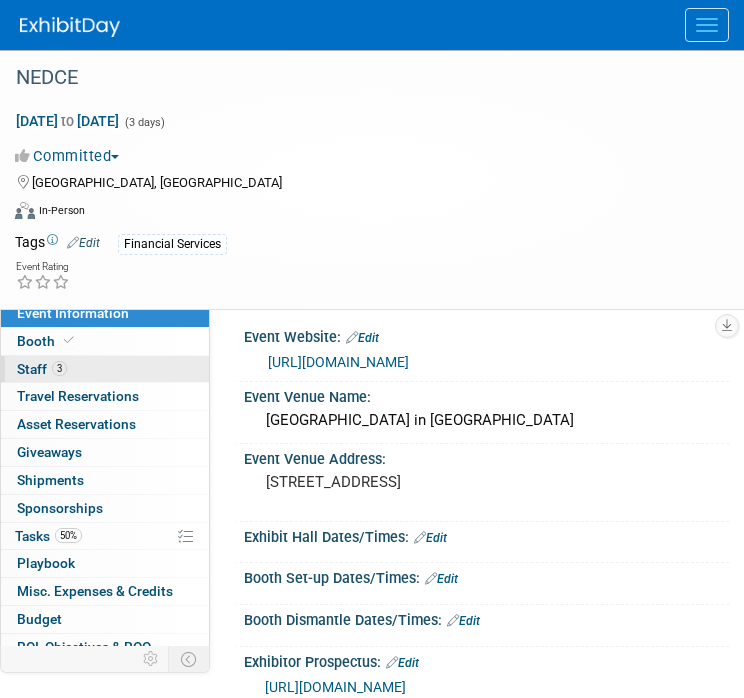 click on "3
Staff 3" at bounding box center (105, 369) 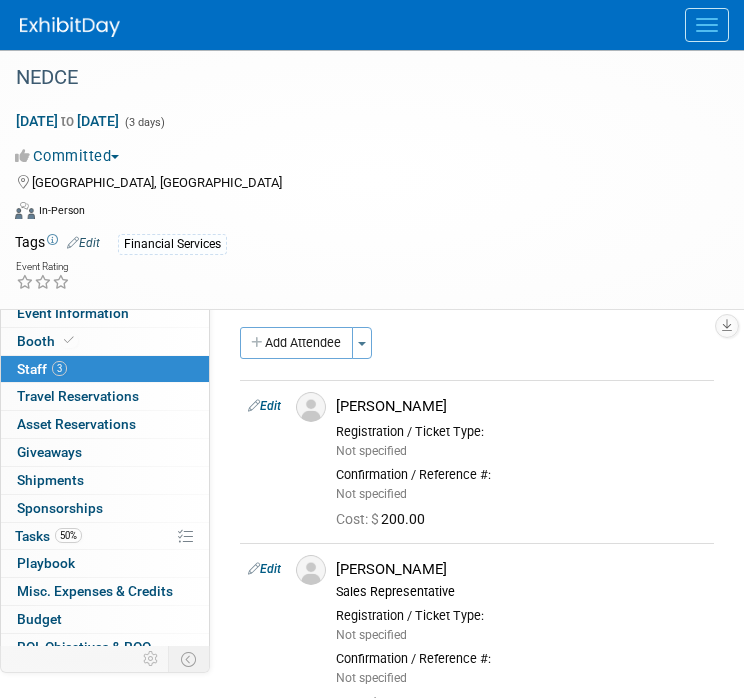 scroll, scrollTop: 68, scrollLeft: 0, axis: vertical 